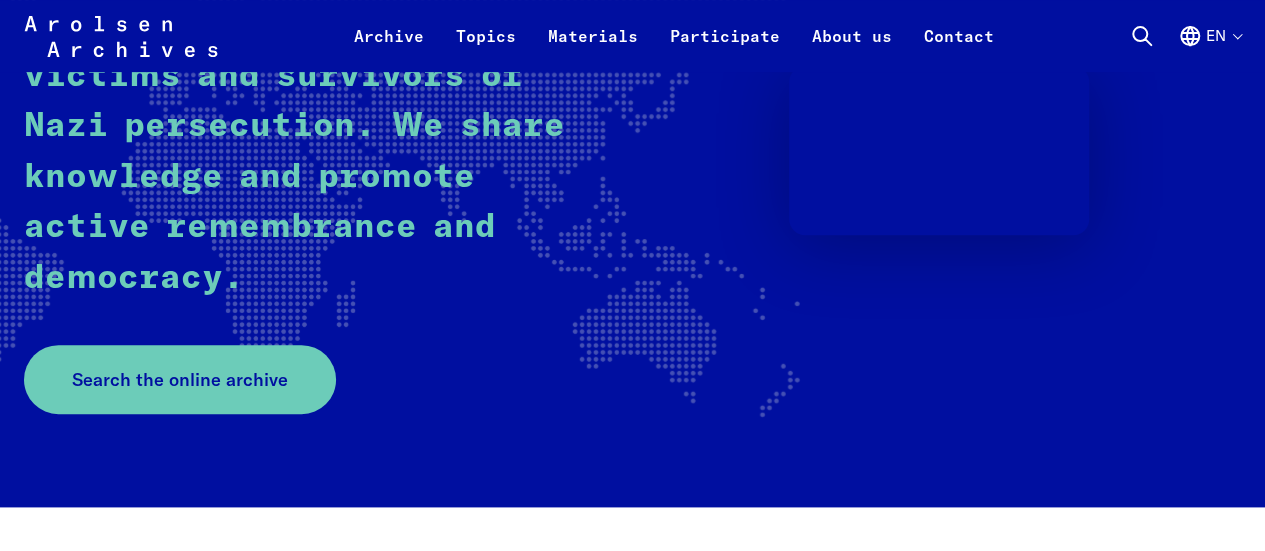 scroll, scrollTop: 400, scrollLeft: 0, axis: vertical 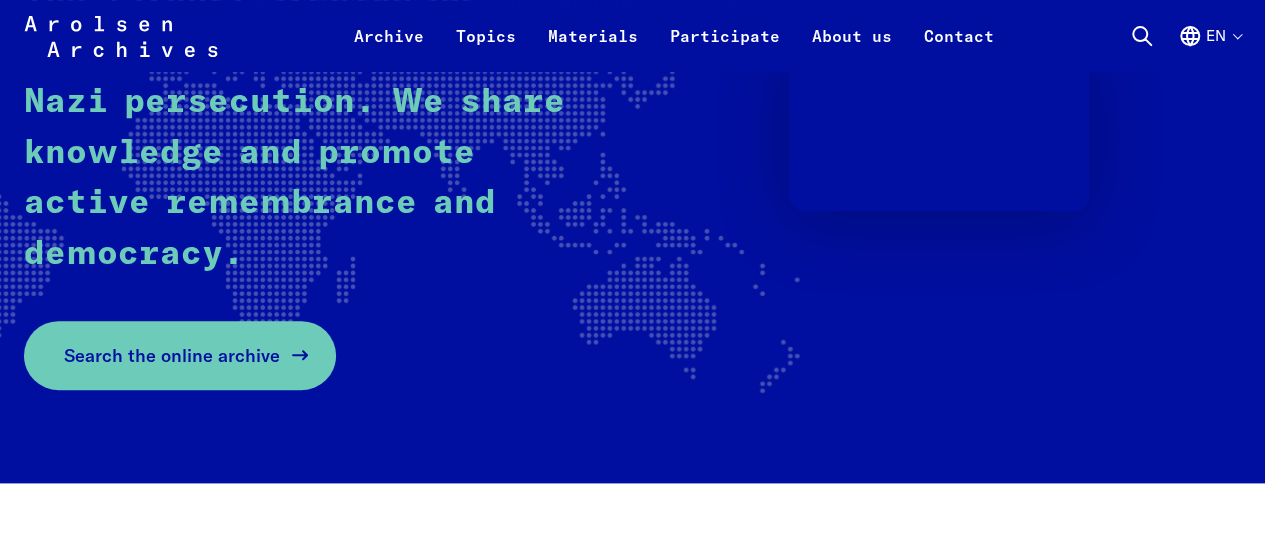 click on "Search the online archive" at bounding box center (172, 355) 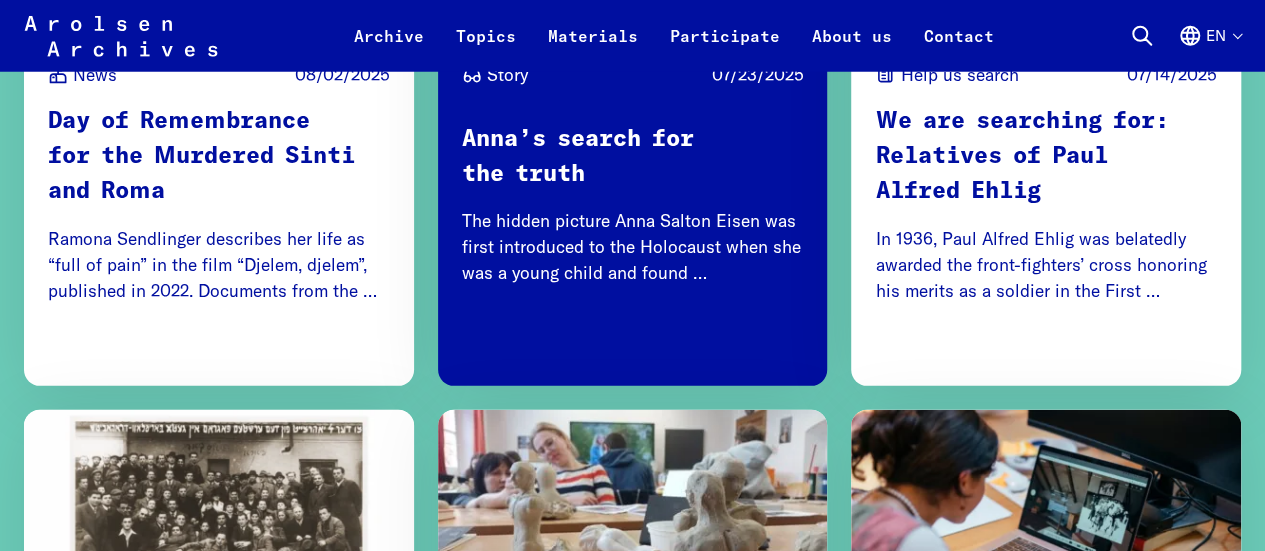 scroll, scrollTop: 2800, scrollLeft: 0, axis: vertical 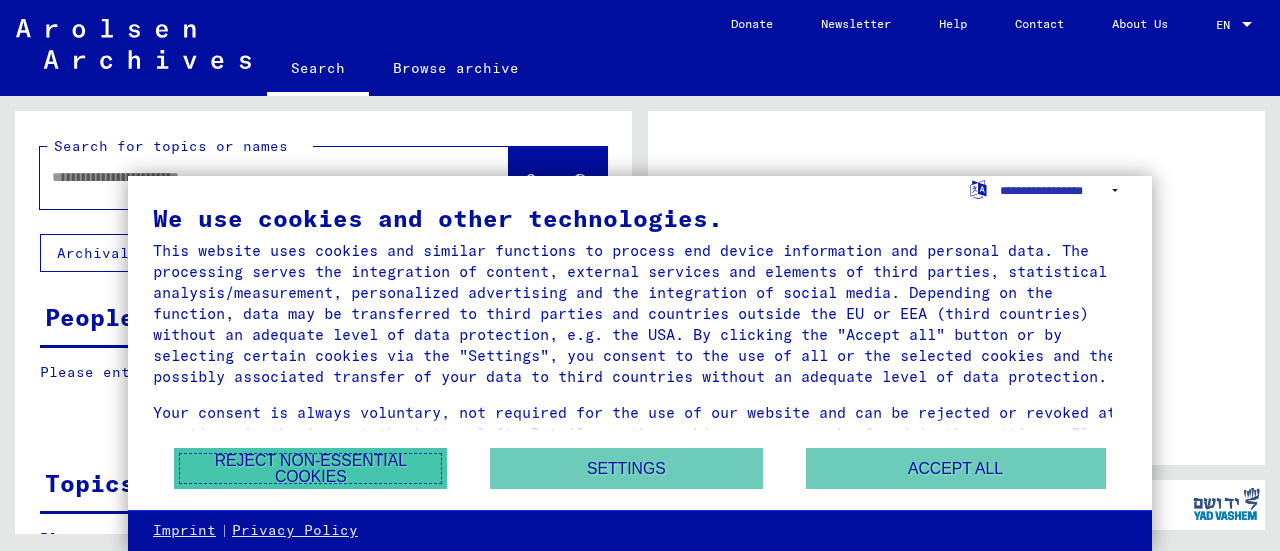 click on "Reject non-essential cookies" at bounding box center (310, 468) 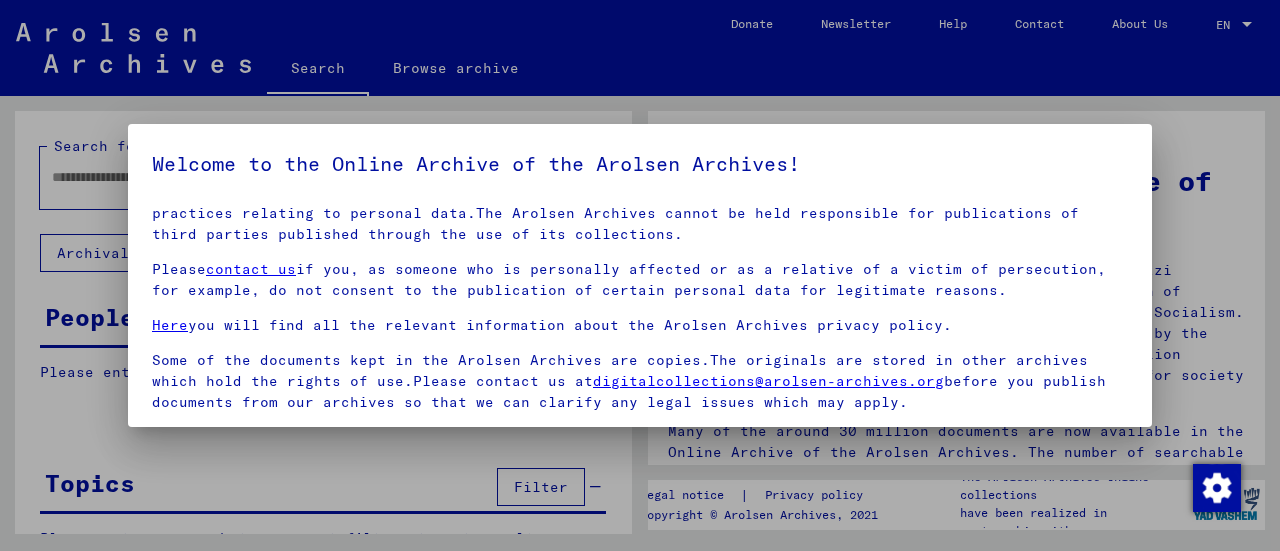 scroll, scrollTop: 142, scrollLeft: 0, axis: vertical 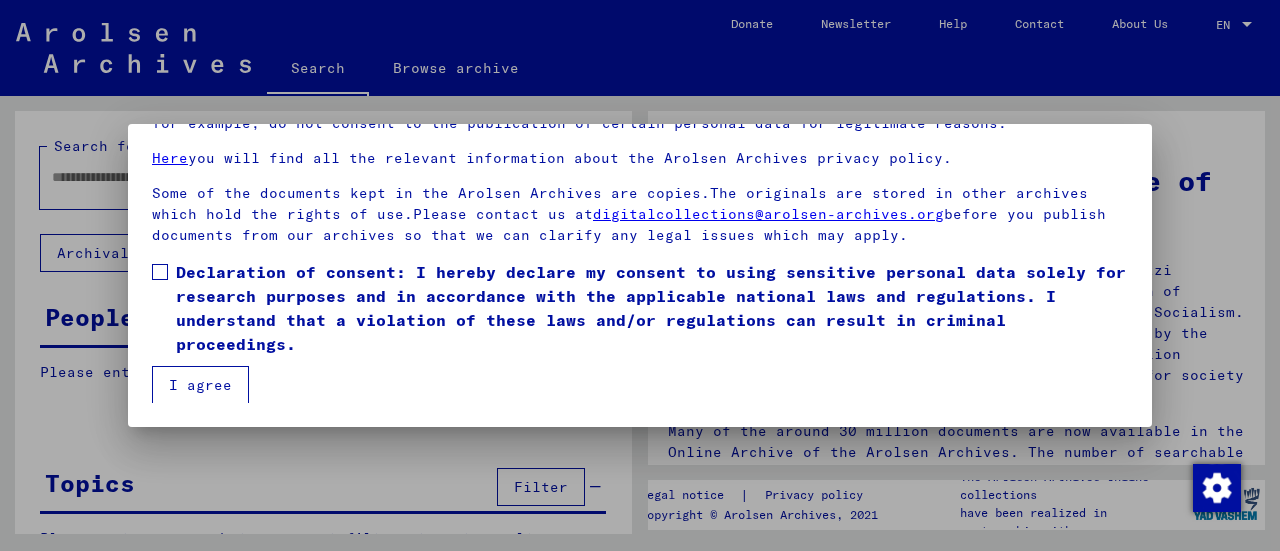 click at bounding box center (160, 272) 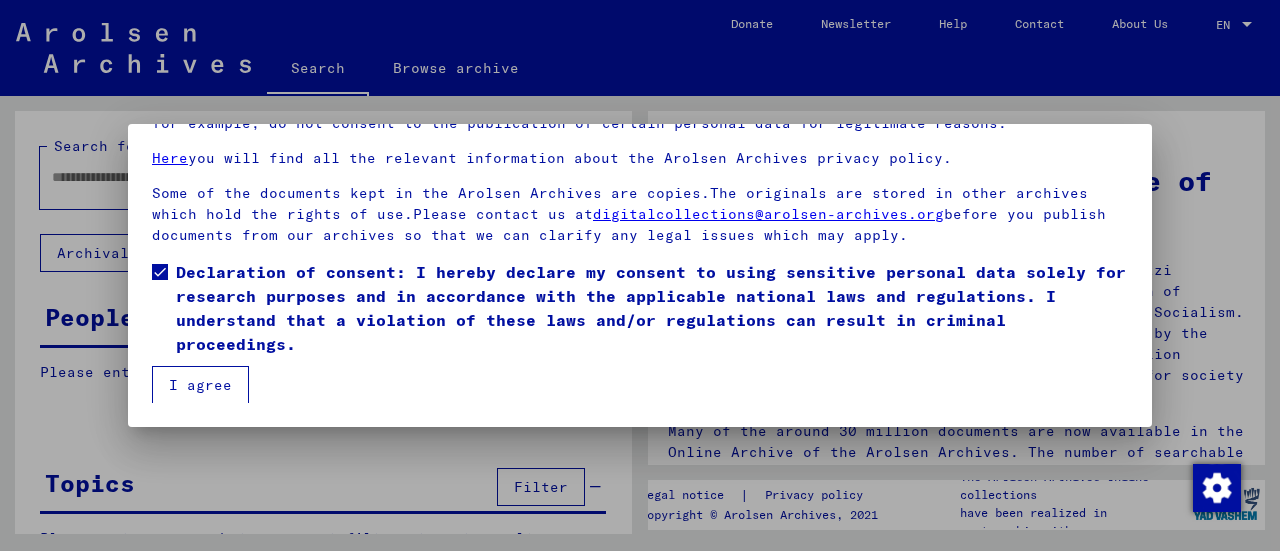 click on "I agree" at bounding box center [200, 385] 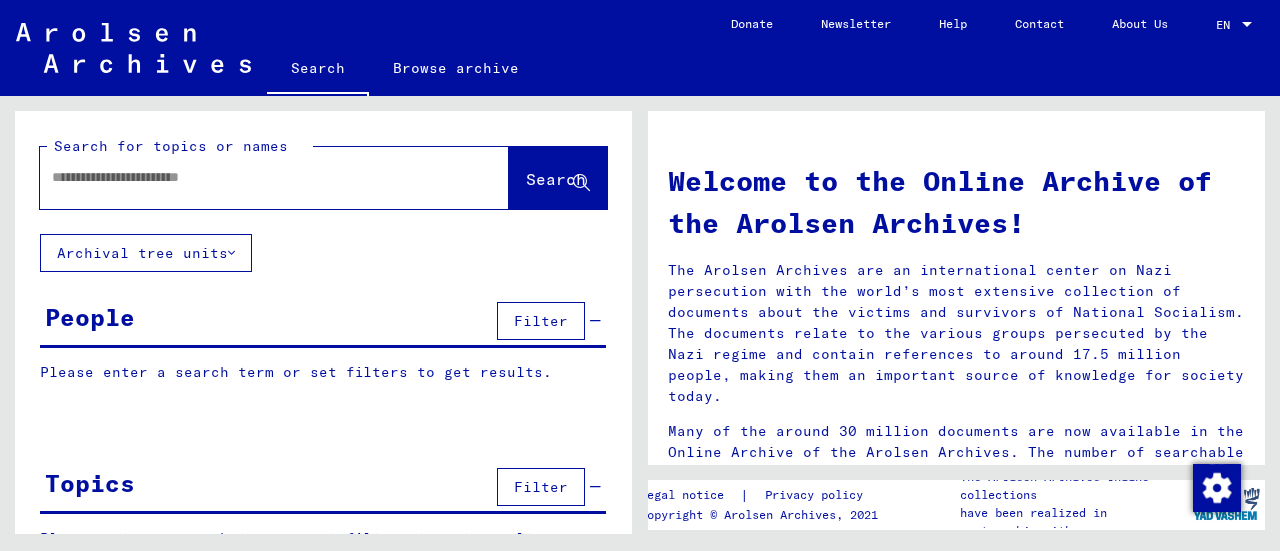 click at bounding box center [250, 177] 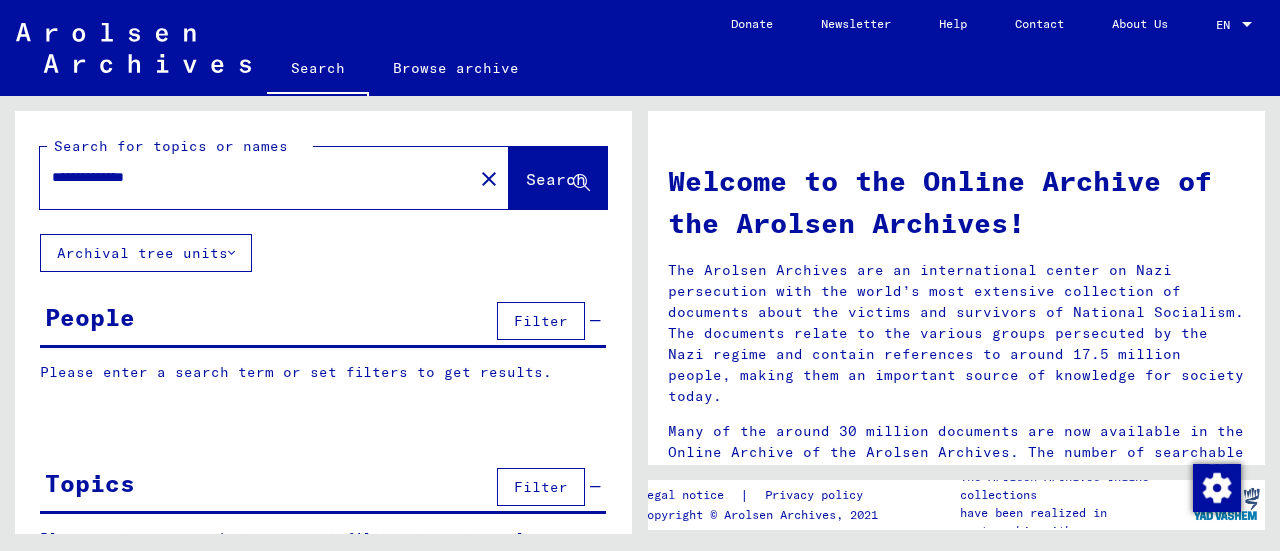 type on "**********" 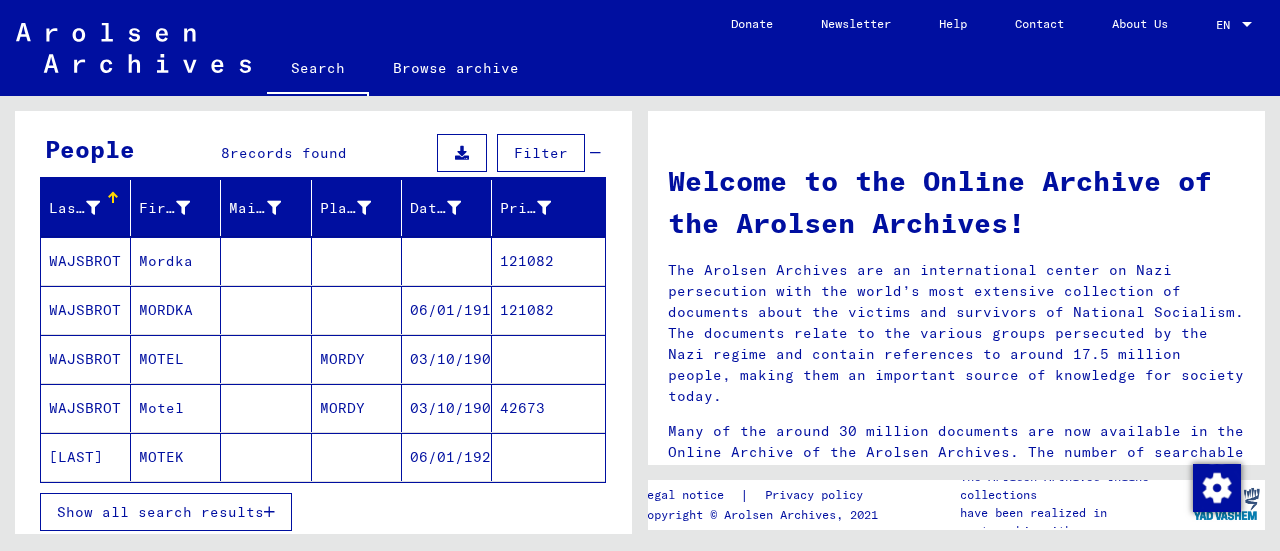 scroll, scrollTop: 200, scrollLeft: 0, axis: vertical 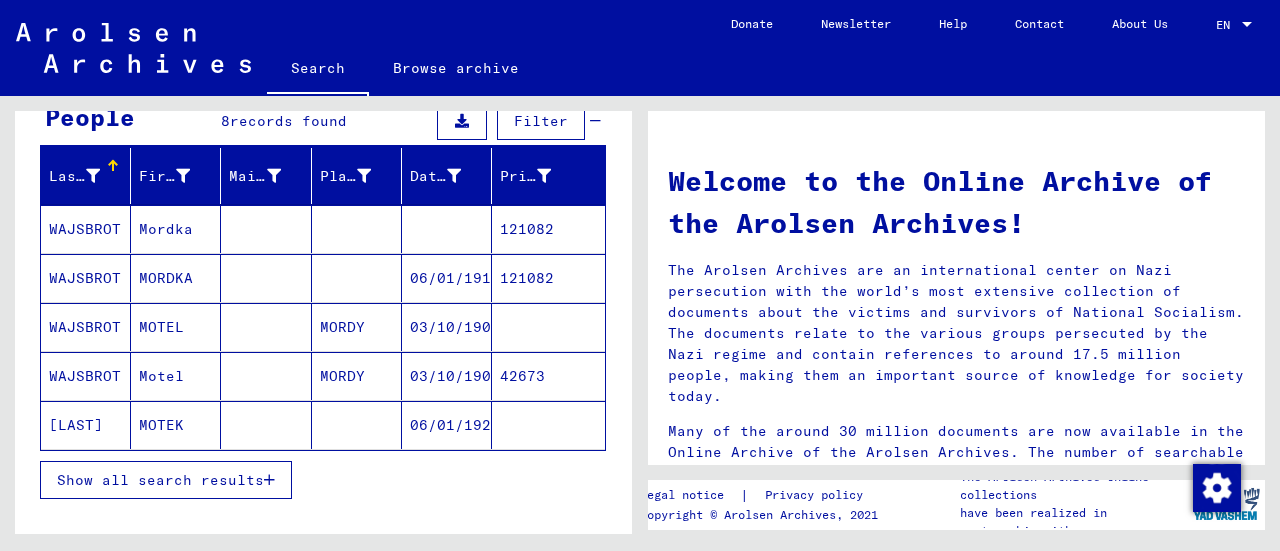 click on "03/10/1900" at bounding box center [447, 425] 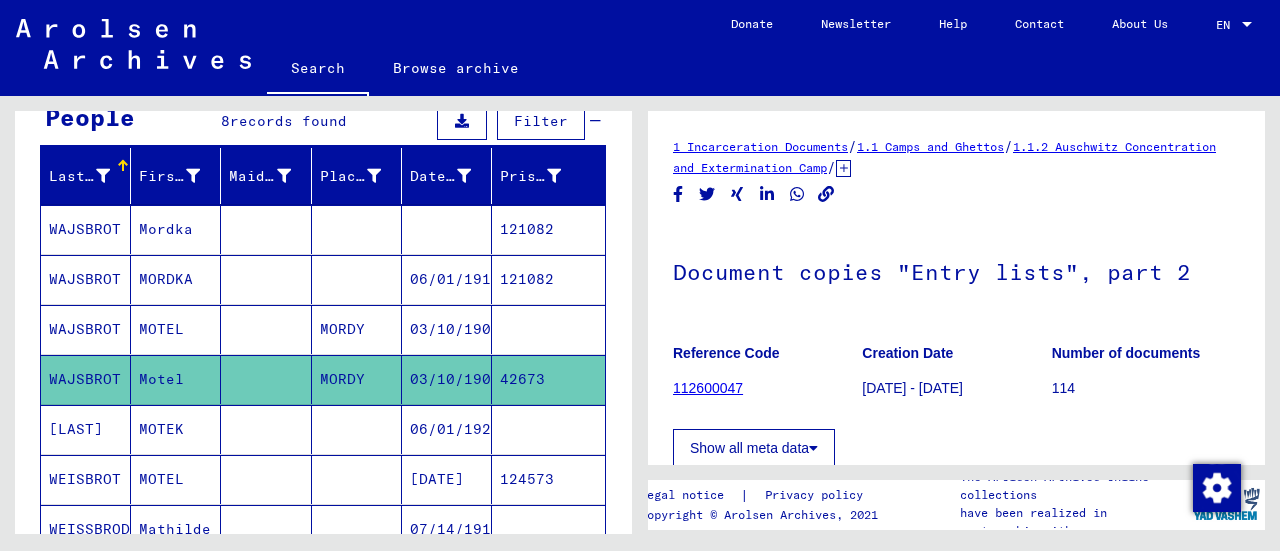 scroll, scrollTop: 0, scrollLeft: 0, axis: both 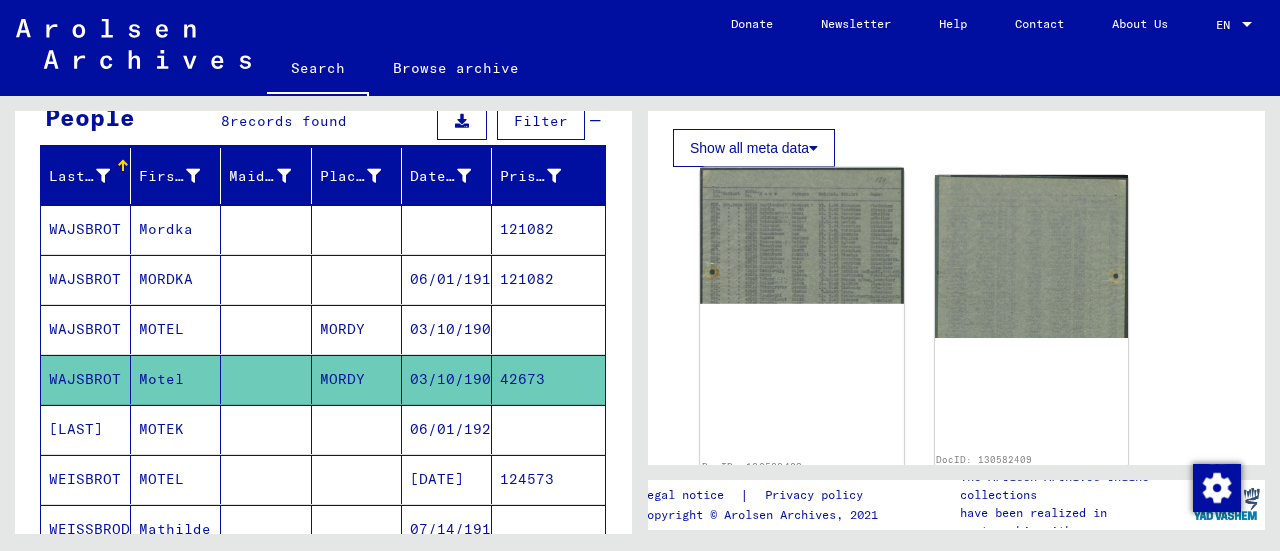 click 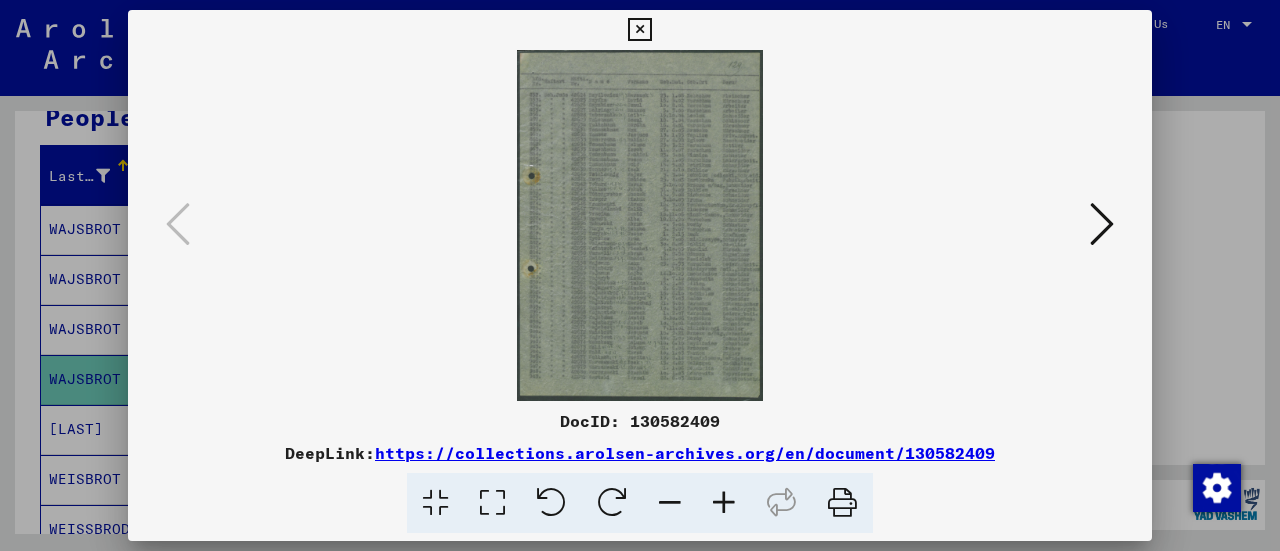 click at bounding box center [1102, 224] 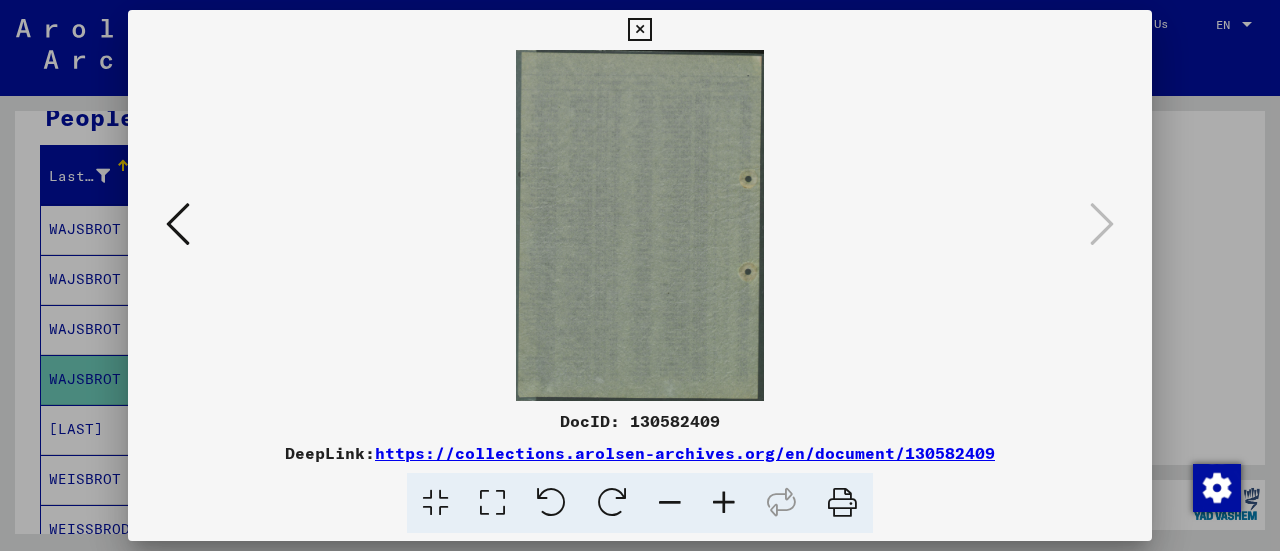 click at bounding box center [178, 225] 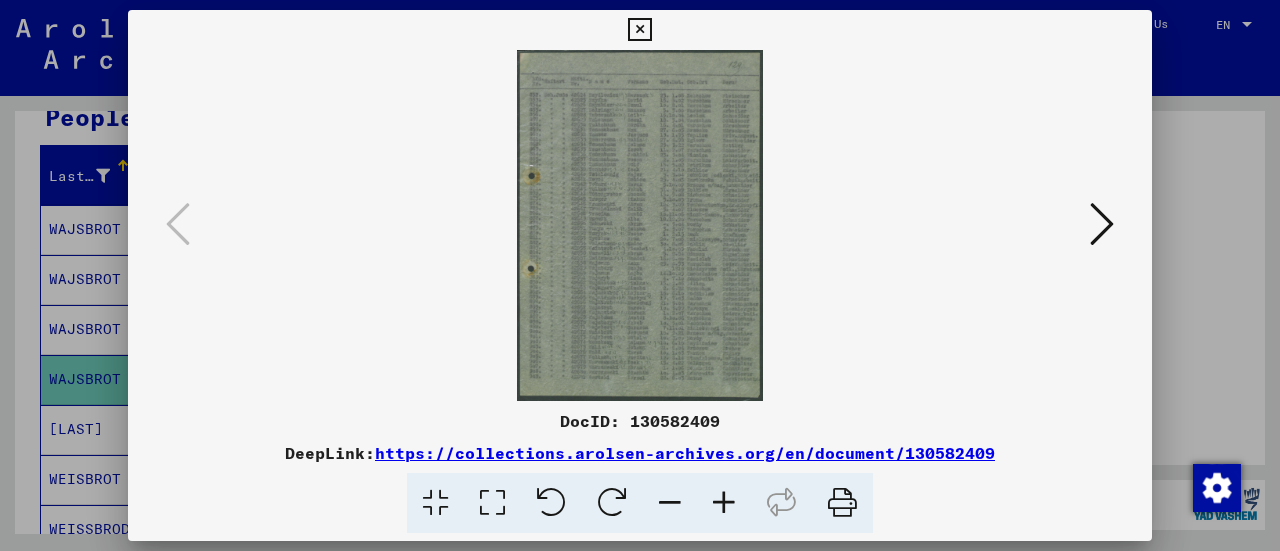 click at bounding box center [640, 225] 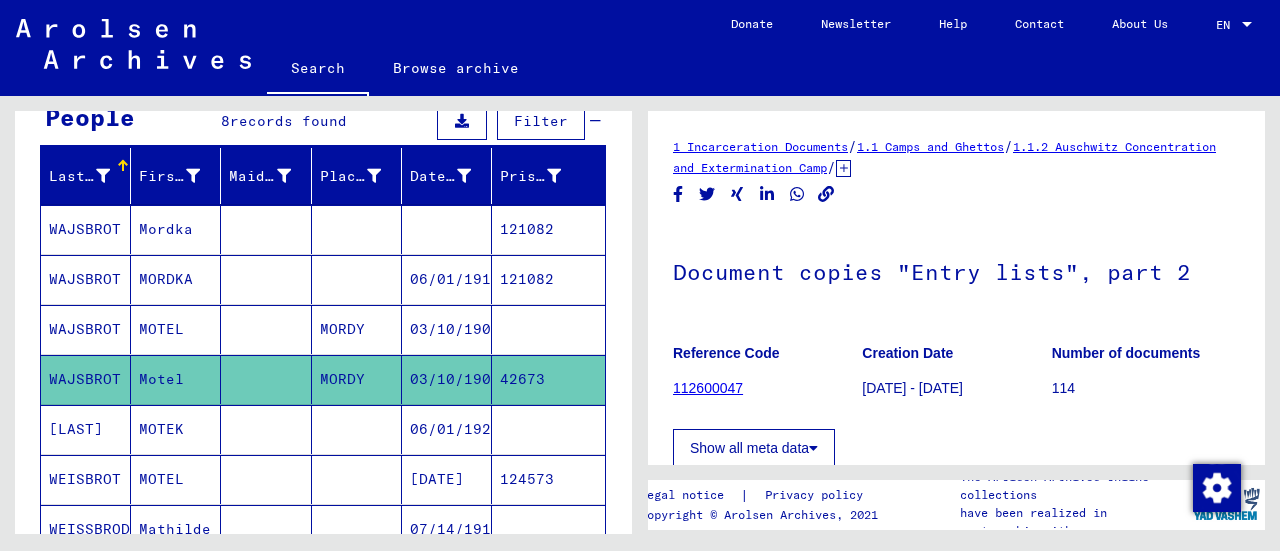 scroll, scrollTop: 0, scrollLeft: 0, axis: both 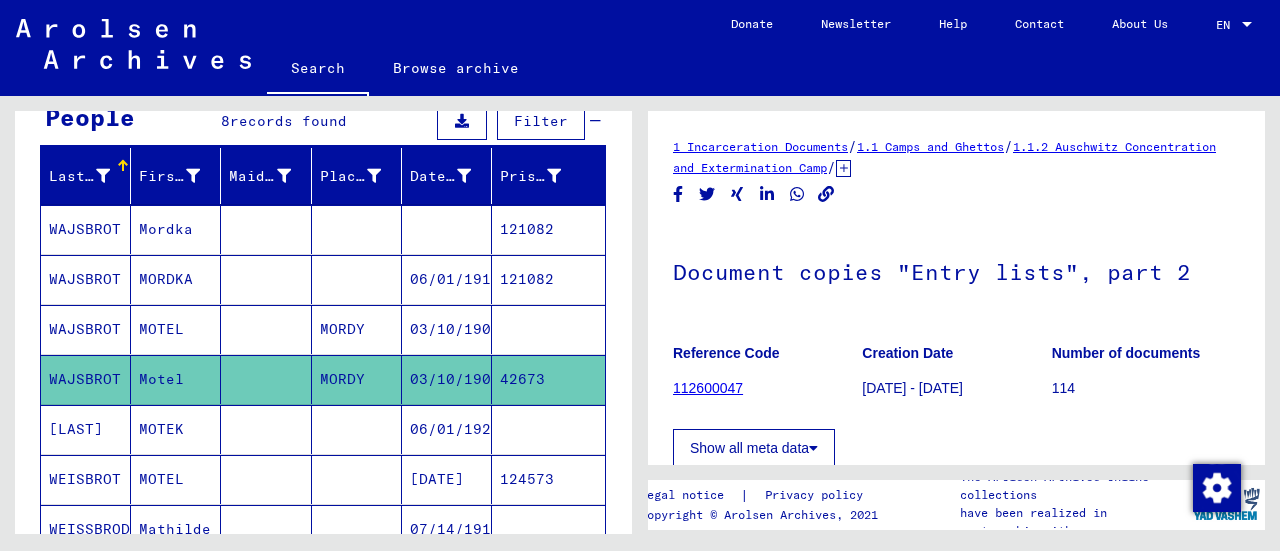 click on "1 Incarceration Documents" 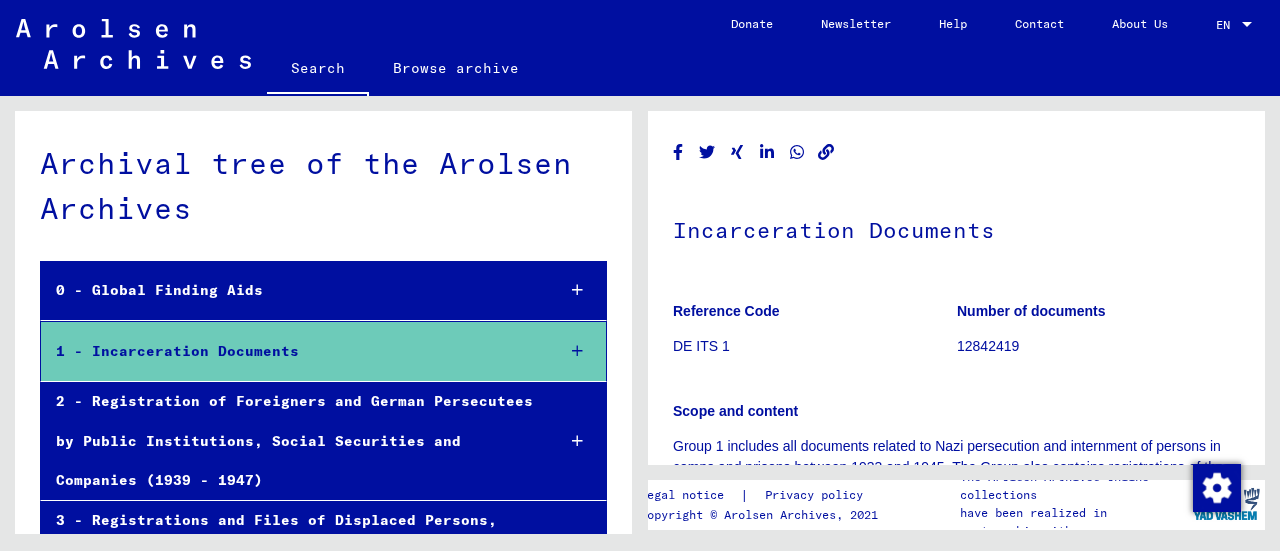 scroll, scrollTop: 0, scrollLeft: 0, axis: both 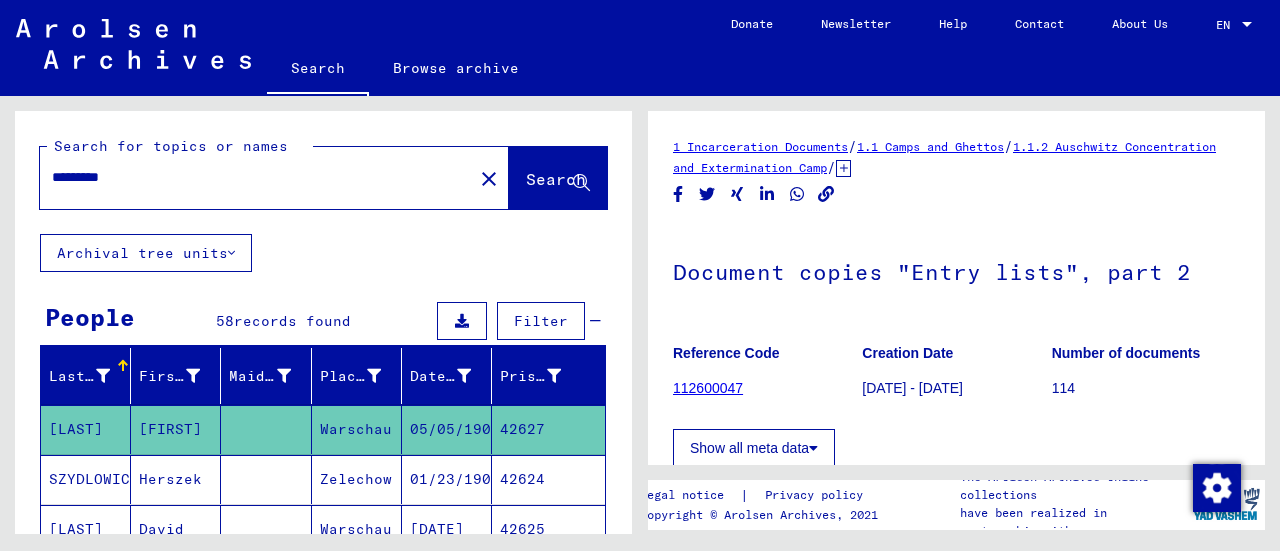 click on "1.1.2 Auschwitz Concentration and Extermination Camp" 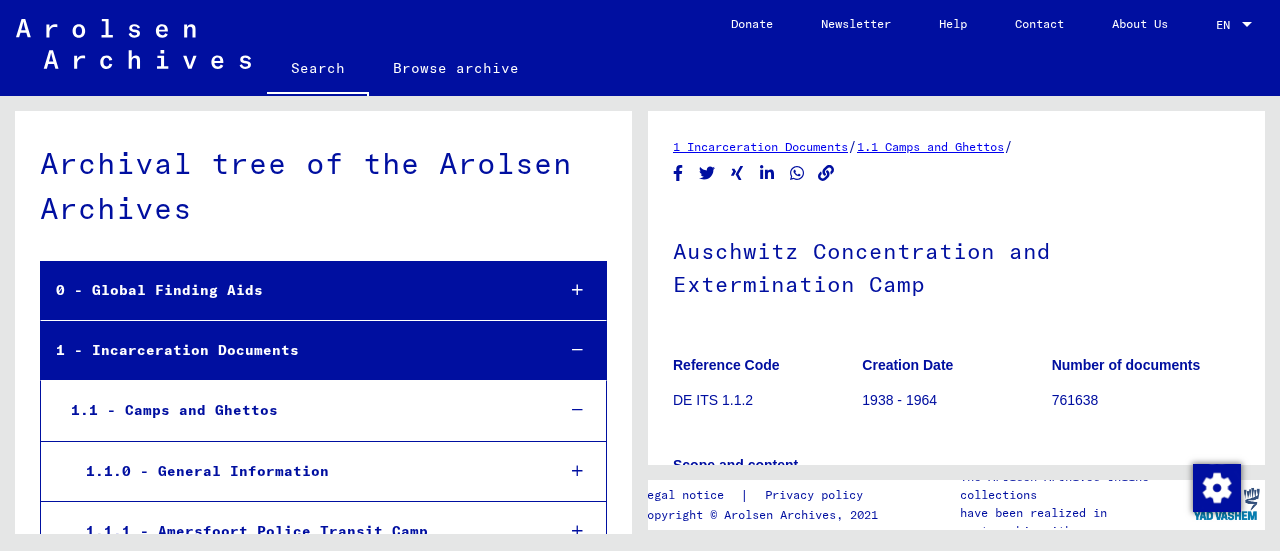 scroll, scrollTop: 290, scrollLeft: 0, axis: vertical 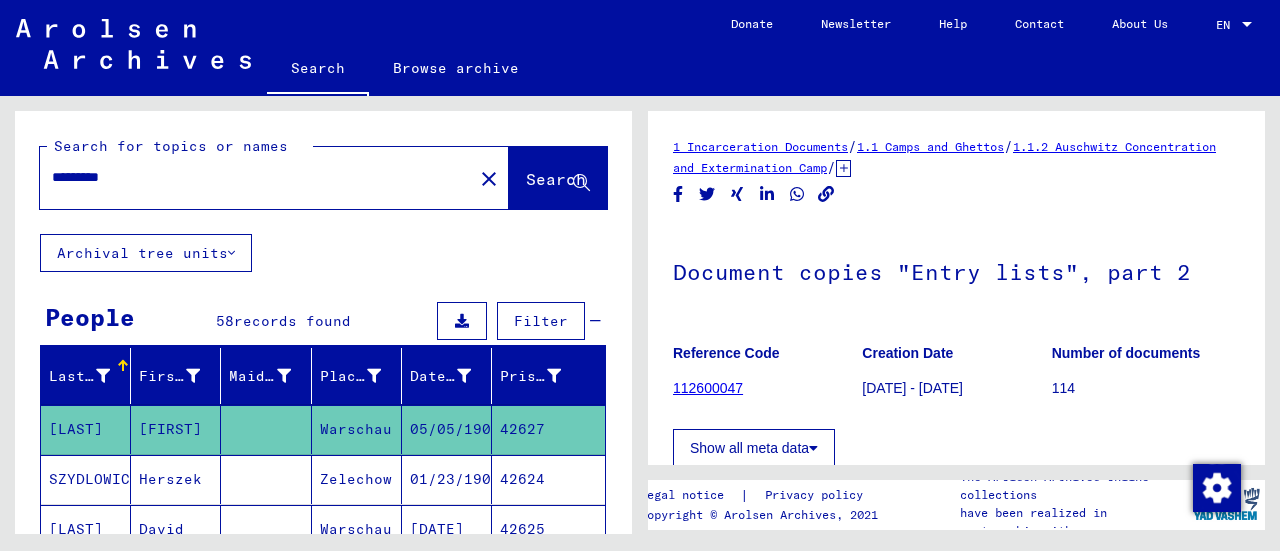 drag, startPoint x: 113, startPoint y: 183, endPoint x: 0, endPoint y: 179, distance: 113.07078 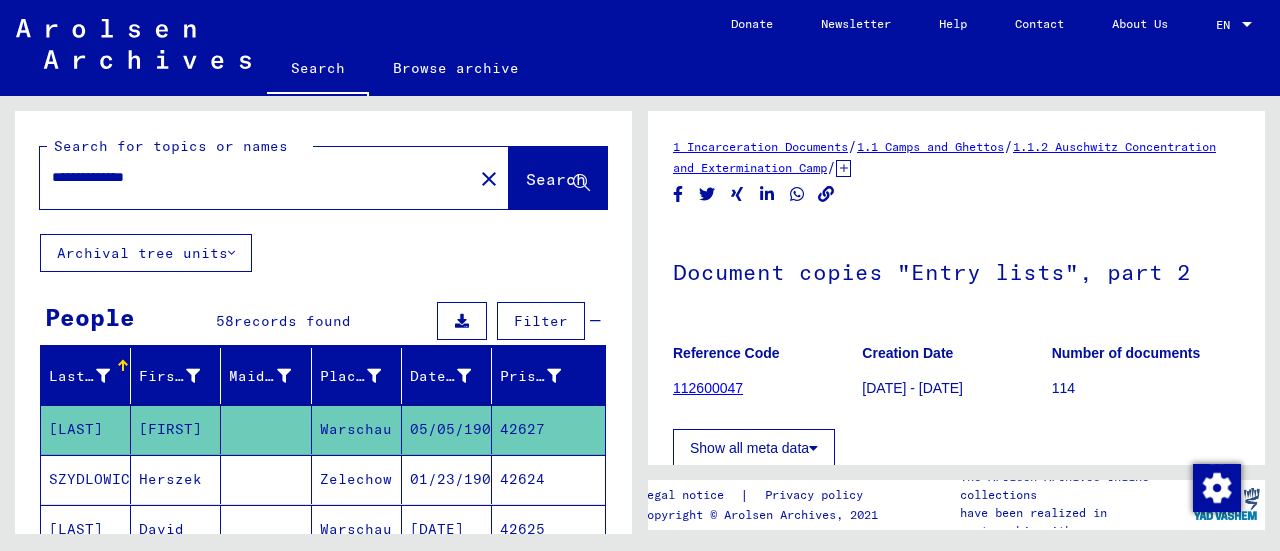 type on "**********" 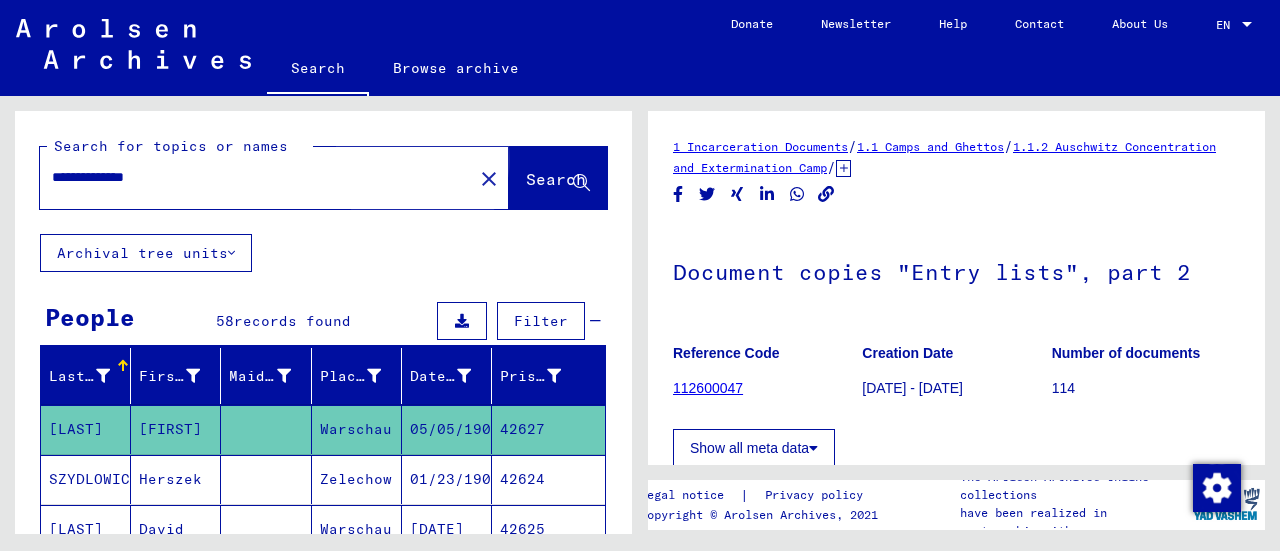click on "Search" 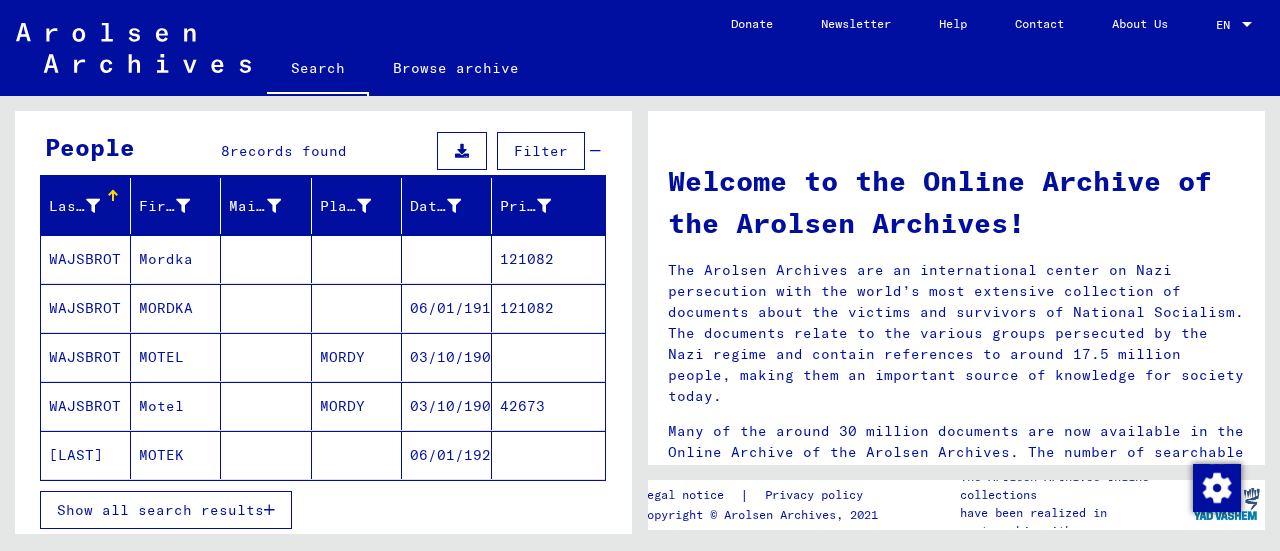 scroll, scrollTop: 200, scrollLeft: 0, axis: vertical 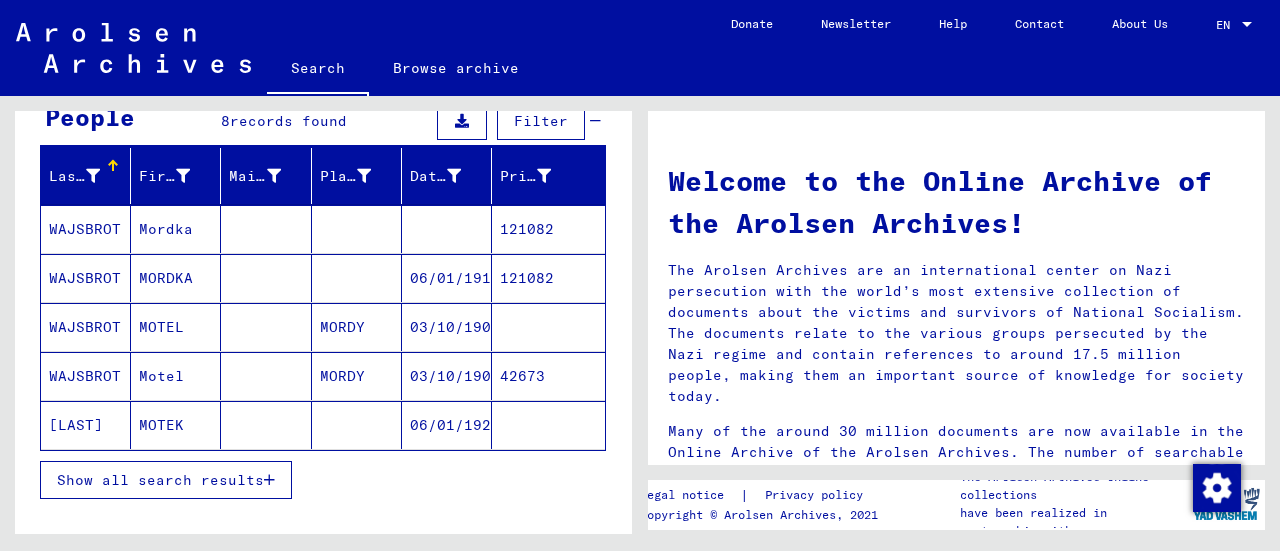 click on "MOTEL" at bounding box center (176, 376) 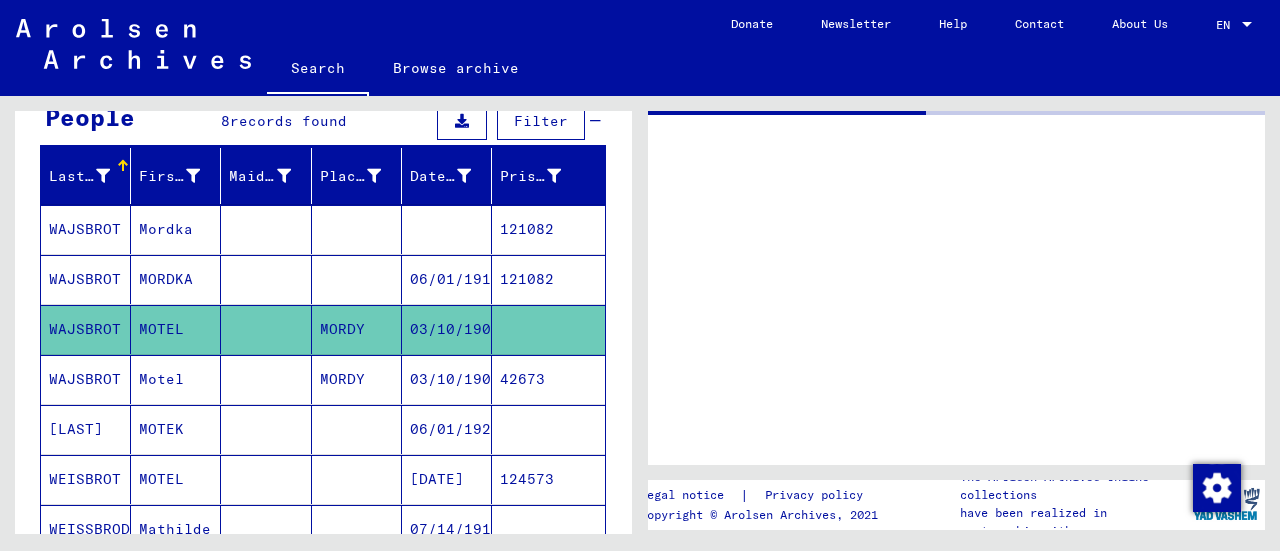 click on "MOTEL" 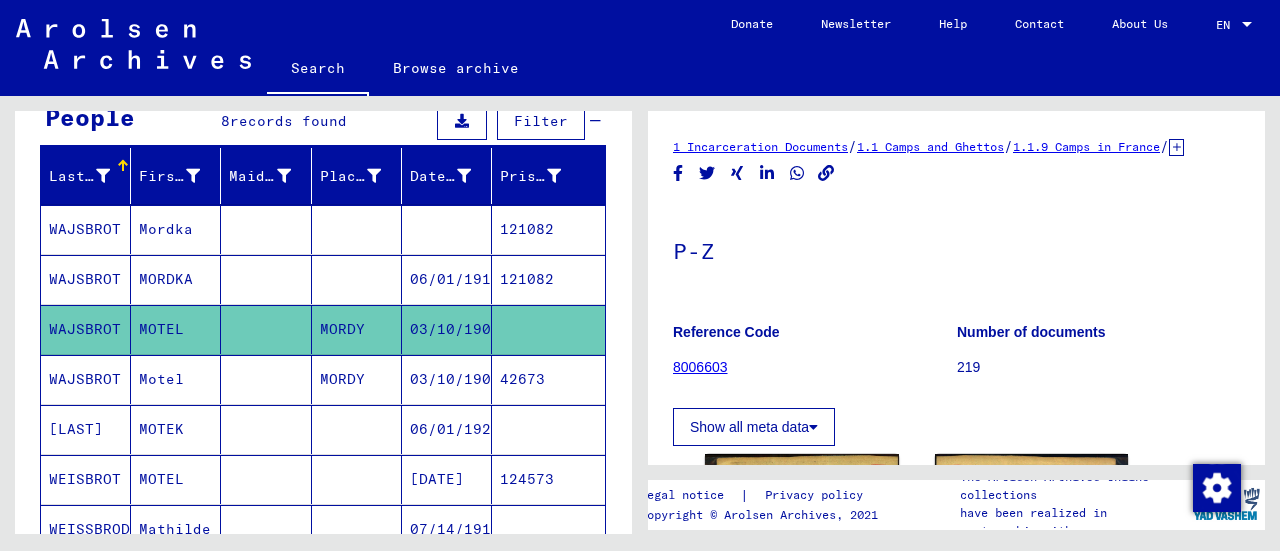 scroll, scrollTop: 0, scrollLeft: 0, axis: both 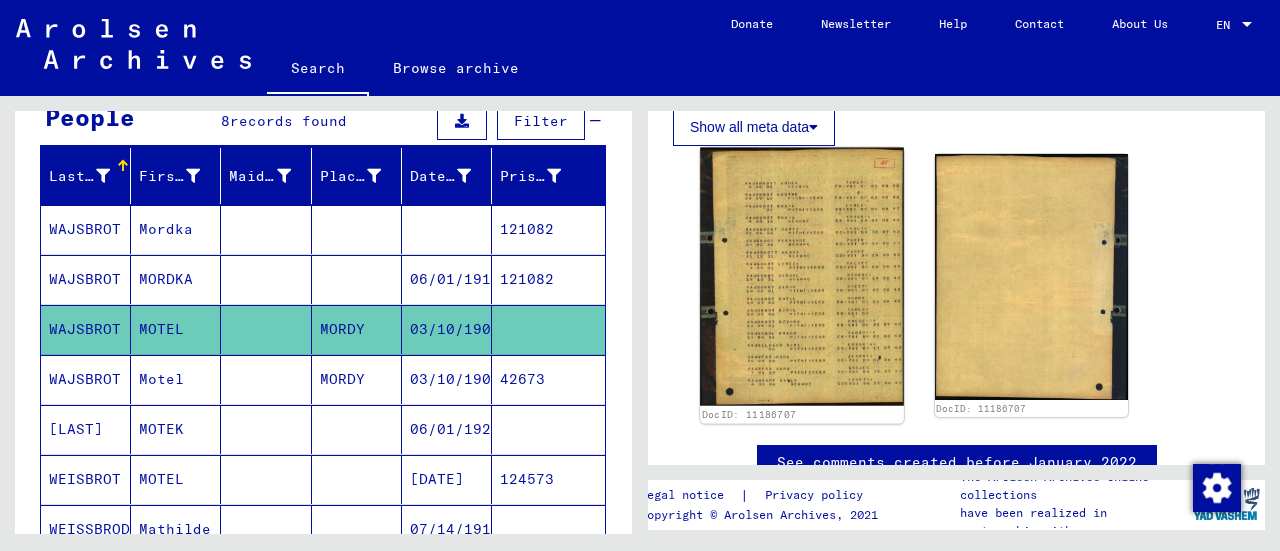 click 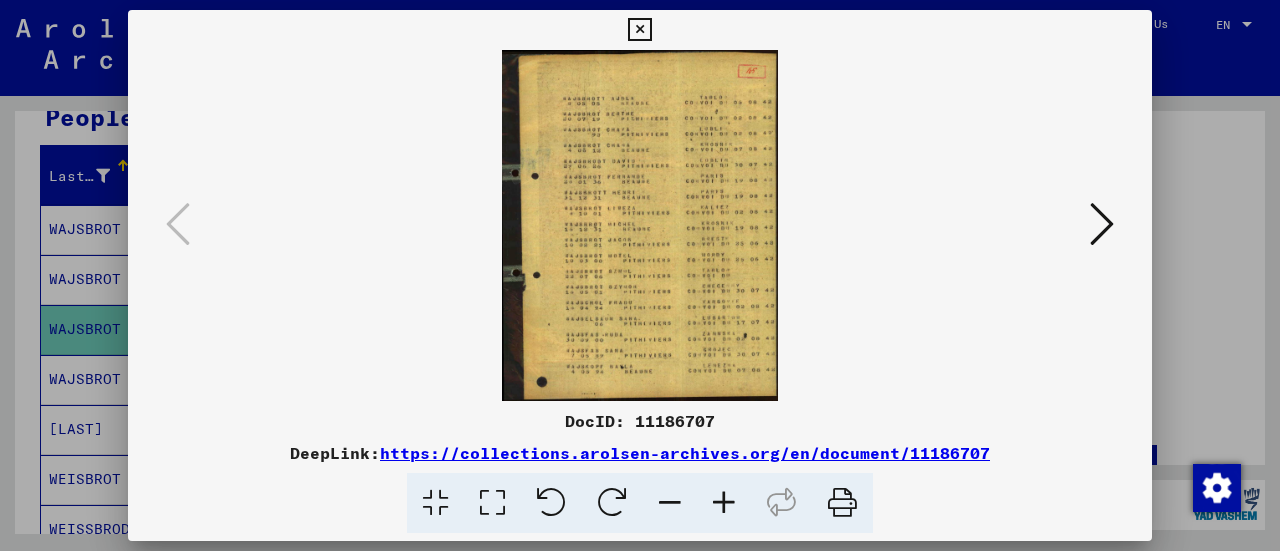 click at bounding box center (724, 503) 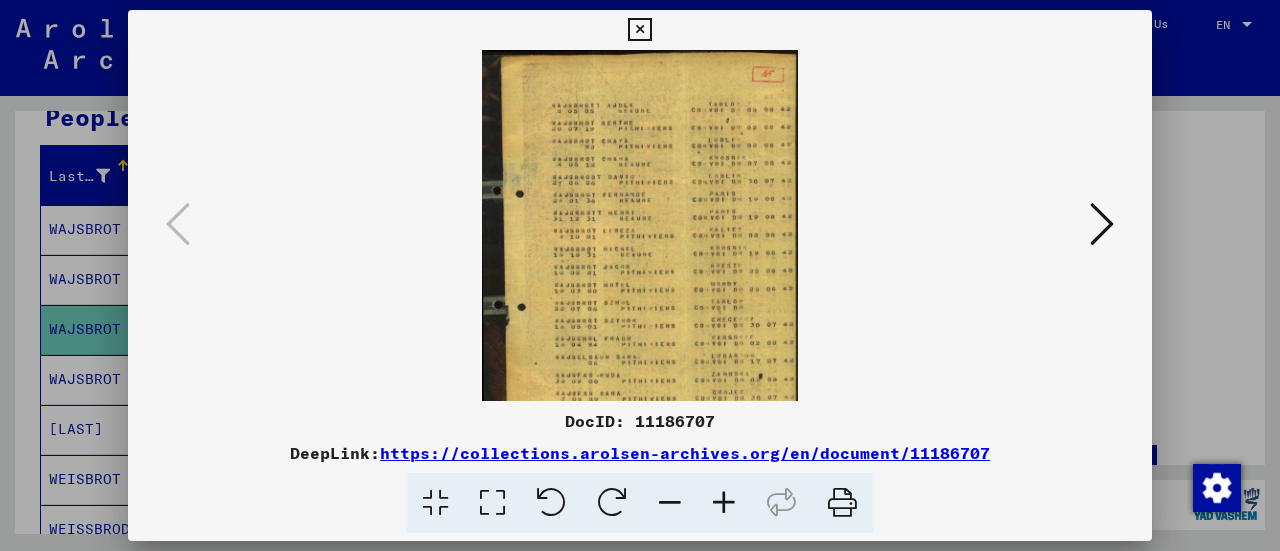 click at bounding box center (724, 503) 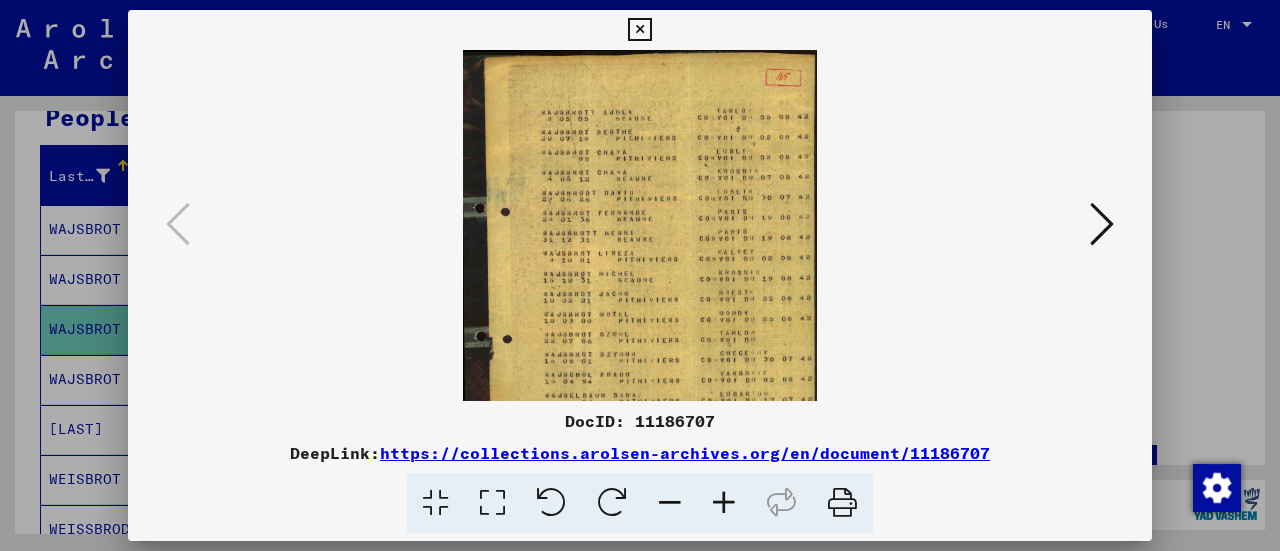 click at bounding box center (724, 503) 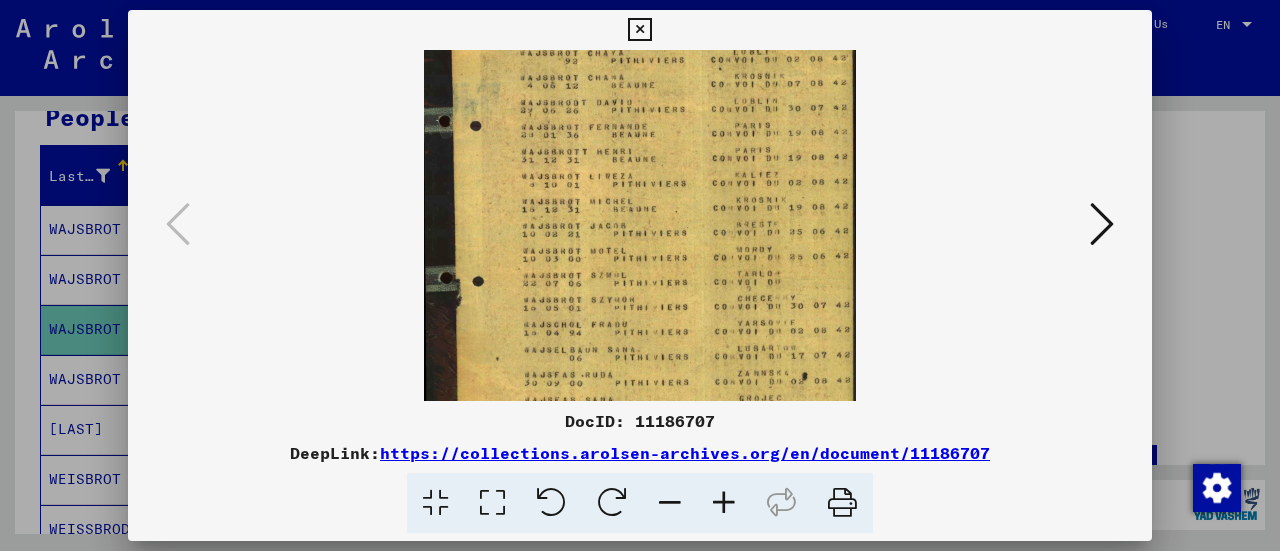 scroll, scrollTop: 123, scrollLeft: 0, axis: vertical 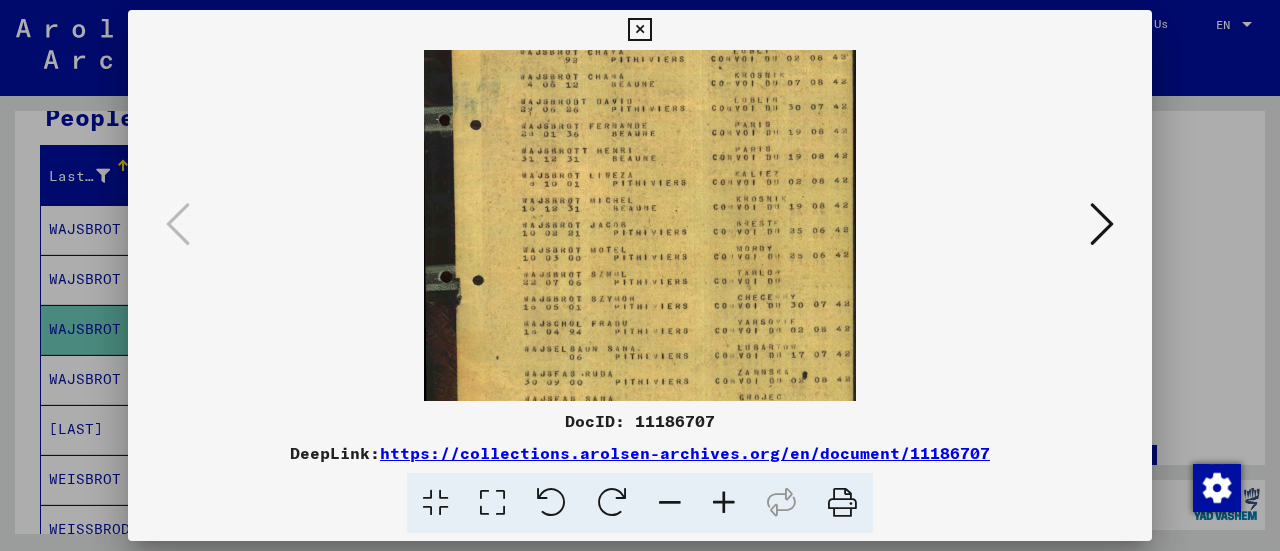 drag, startPoint x: 656, startPoint y: 319, endPoint x: 628, endPoint y: 204, distance: 118.35962 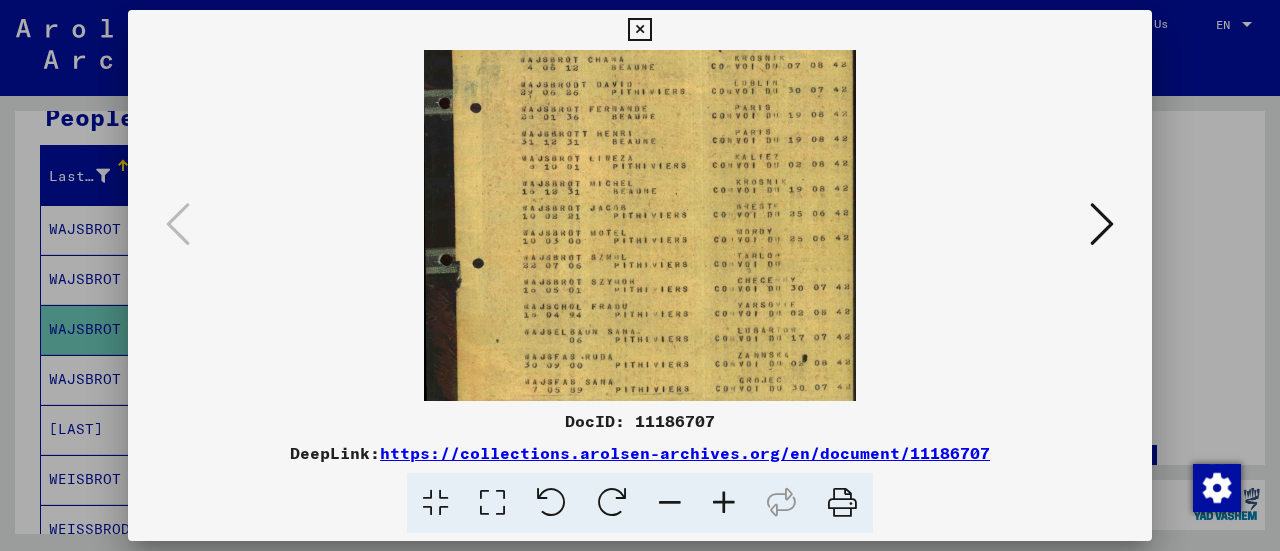 scroll, scrollTop: 158, scrollLeft: 0, axis: vertical 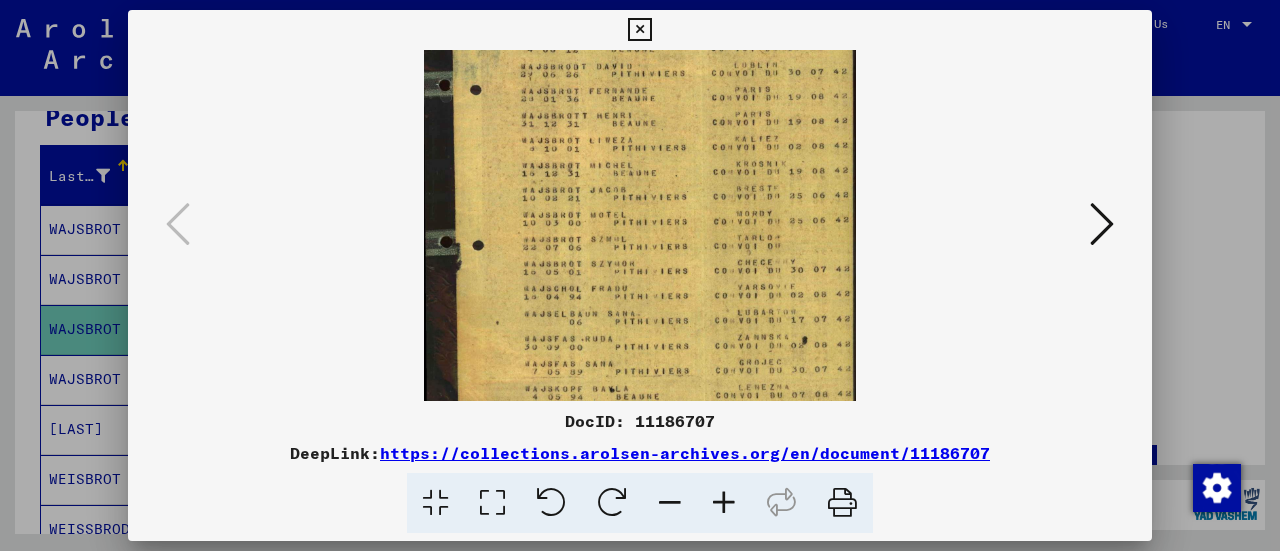 drag, startPoint x: 650, startPoint y: 245, endPoint x: 650, endPoint y: 213, distance: 32 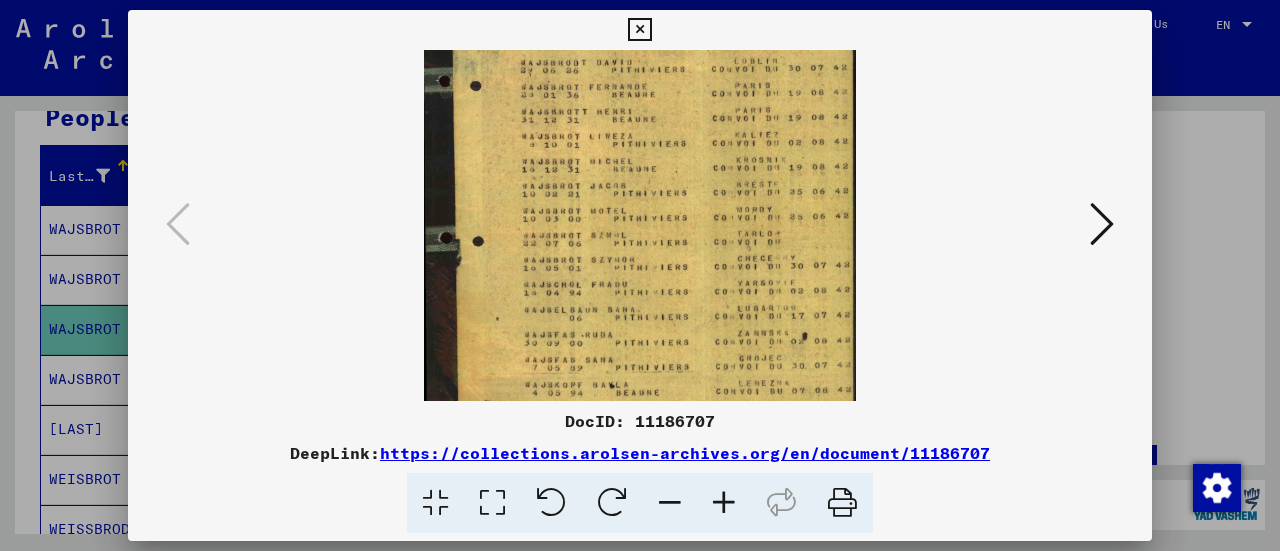 drag, startPoint x: 640, startPoint y: 248, endPoint x: 549, endPoint y: 244, distance: 91.08787 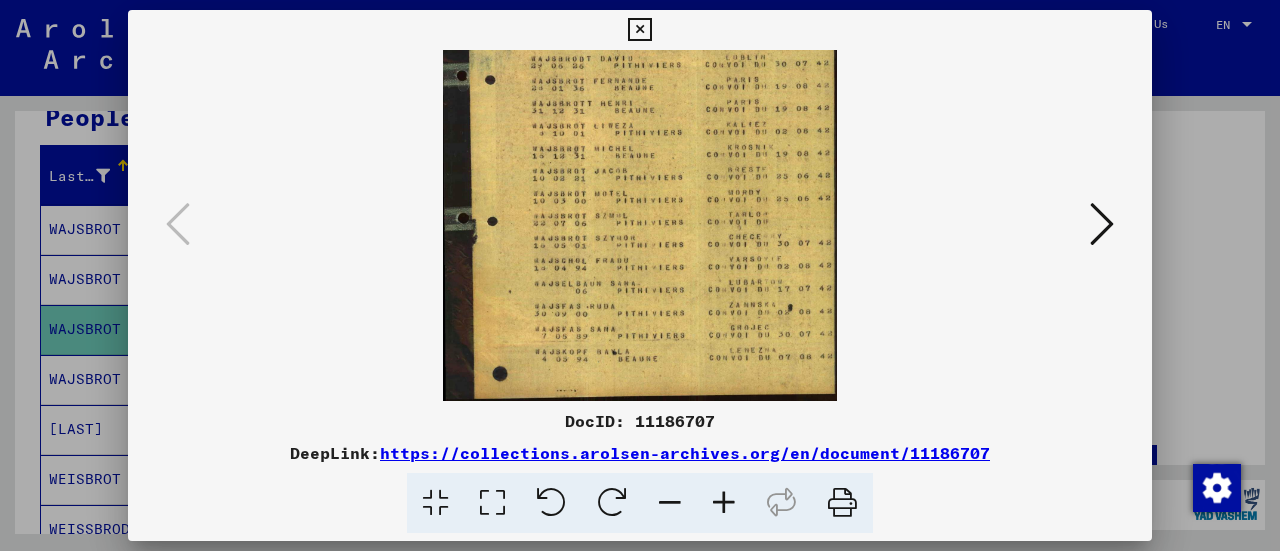 scroll, scrollTop: 150, scrollLeft: 0, axis: vertical 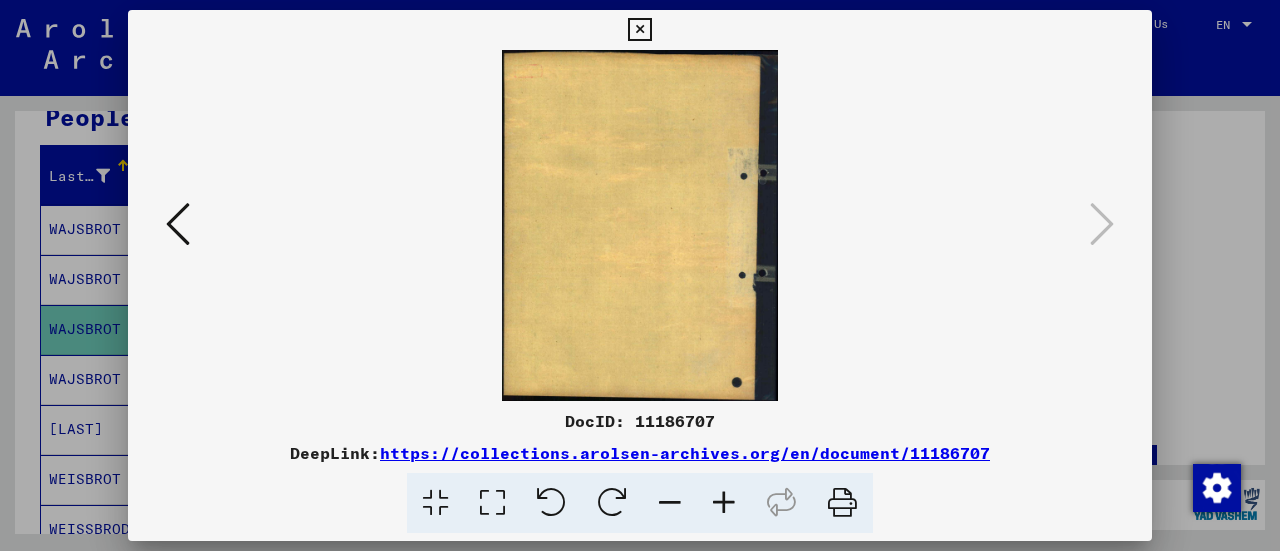 click at bounding box center (178, 224) 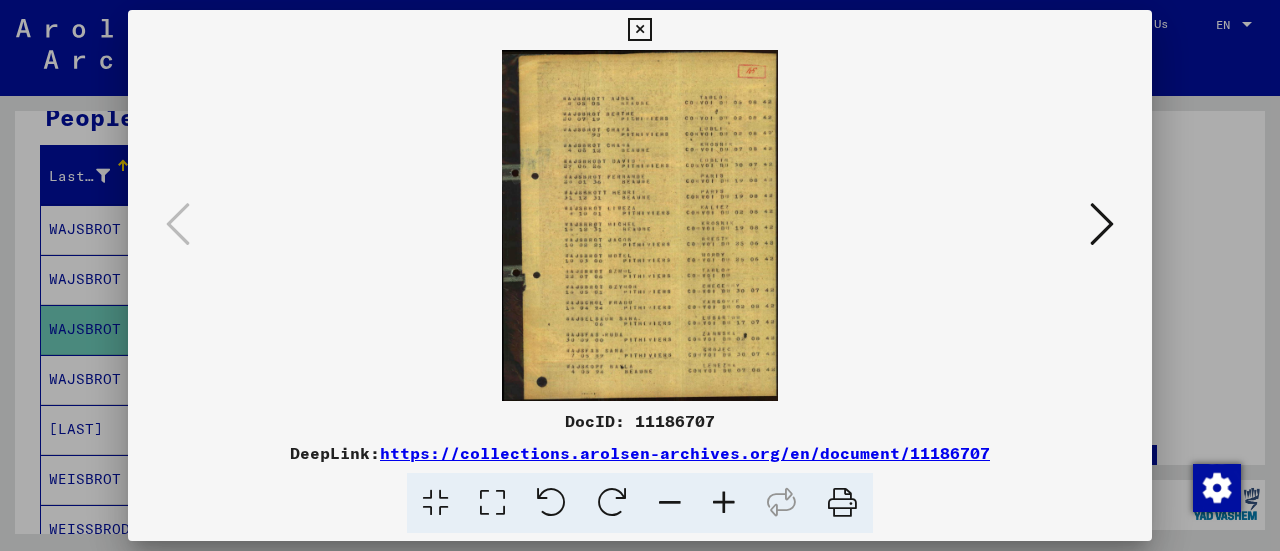 click at bounding box center (639, 30) 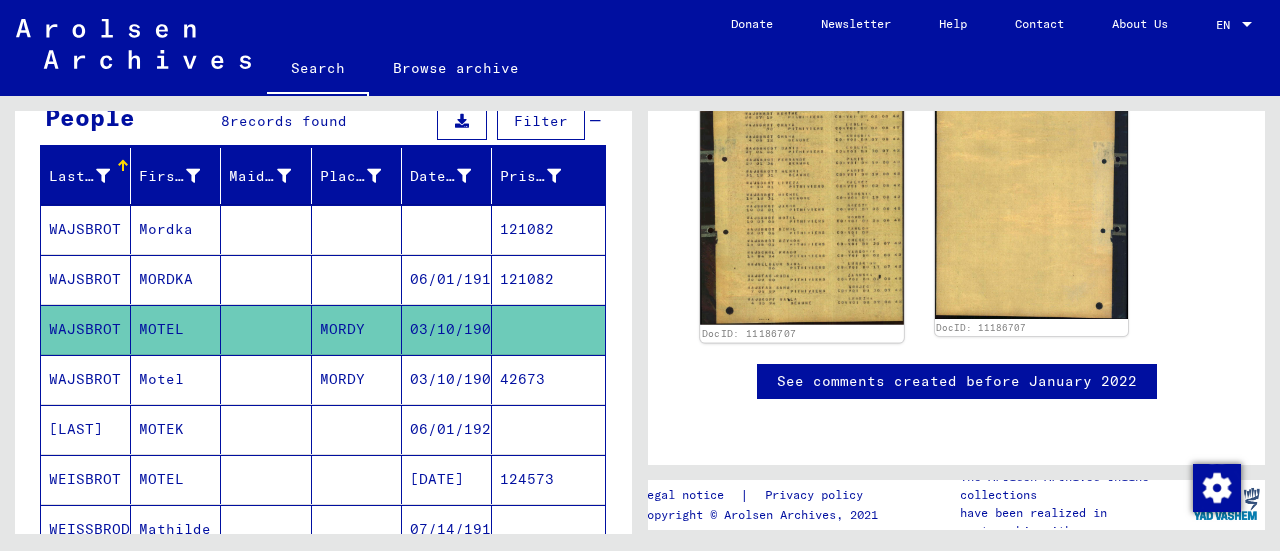 scroll, scrollTop: 500, scrollLeft: 0, axis: vertical 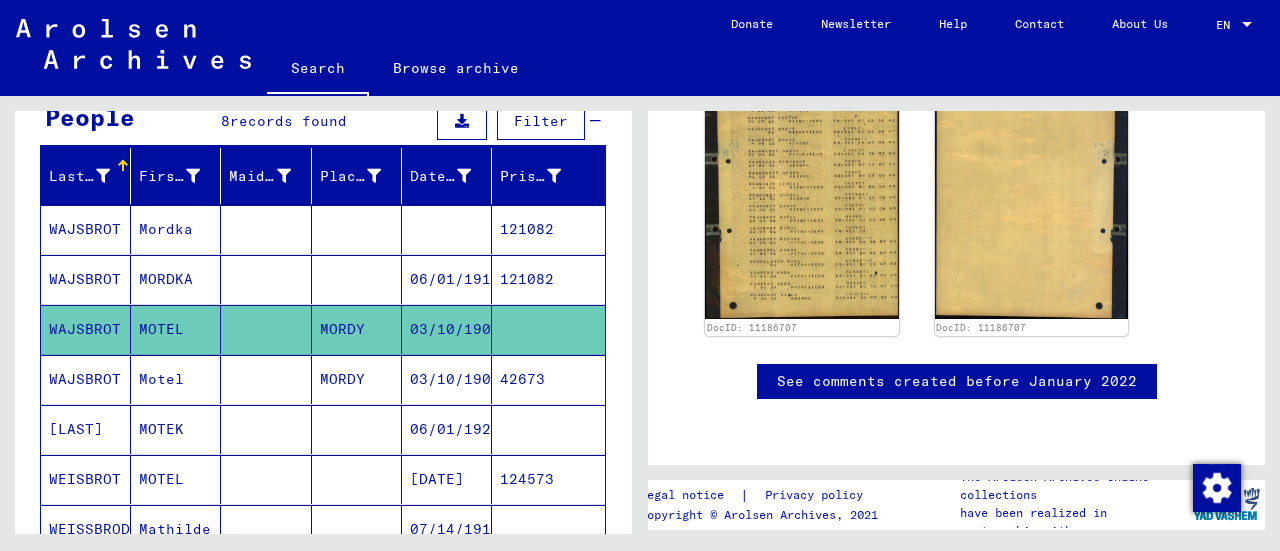click on "MORDY" at bounding box center (357, 429) 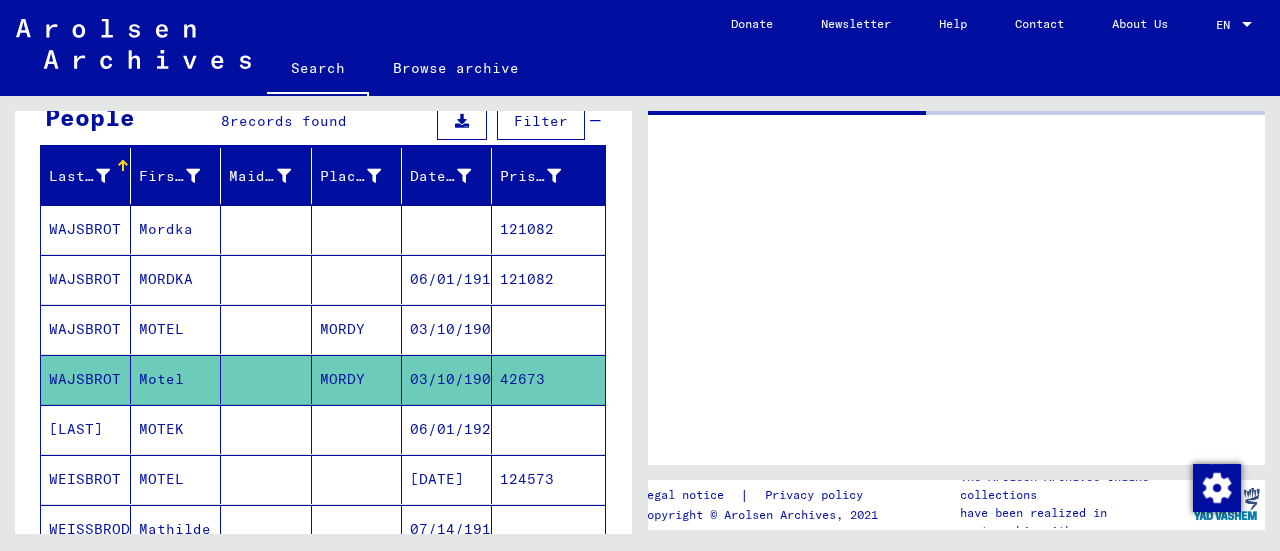 scroll, scrollTop: 0, scrollLeft: 0, axis: both 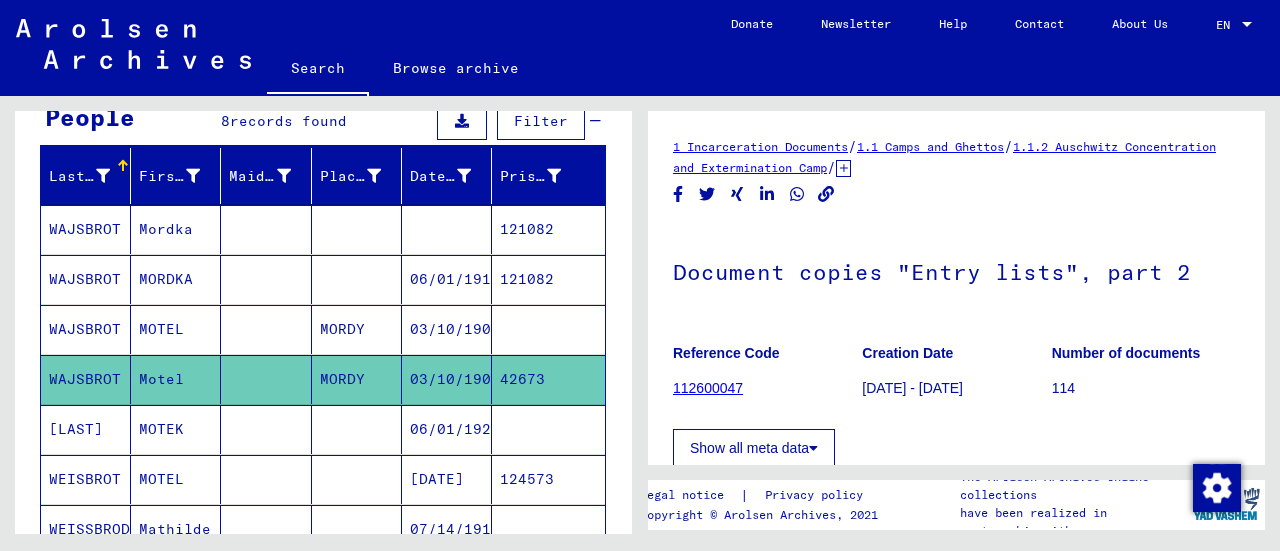 click on "03/10/1900" at bounding box center (447, 379) 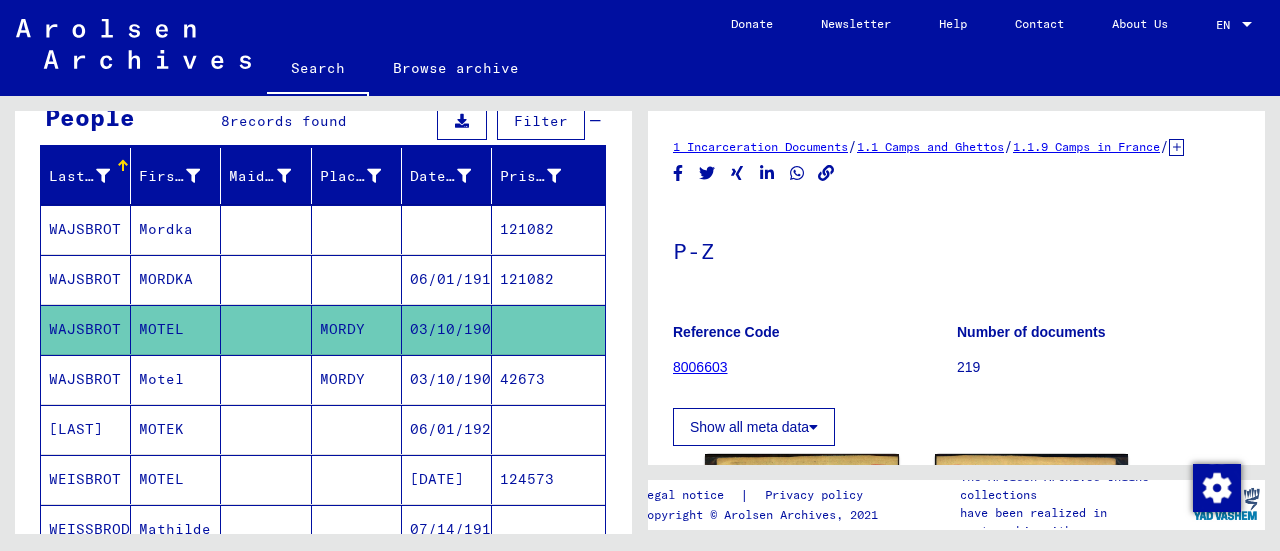 scroll, scrollTop: 0, scrollLeft: 0, axis: both 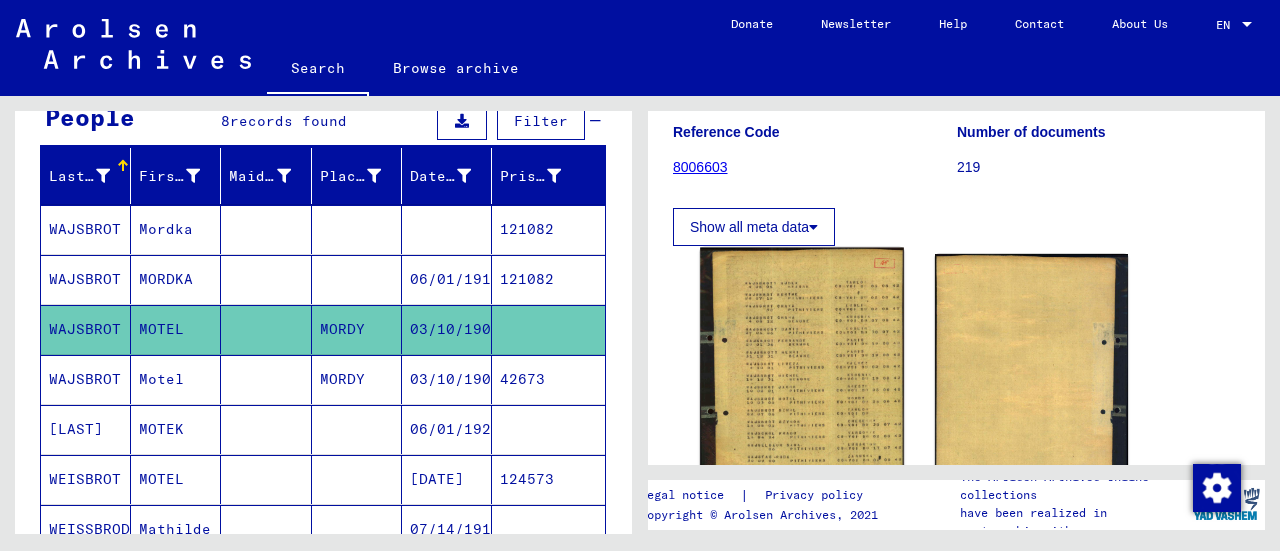 click 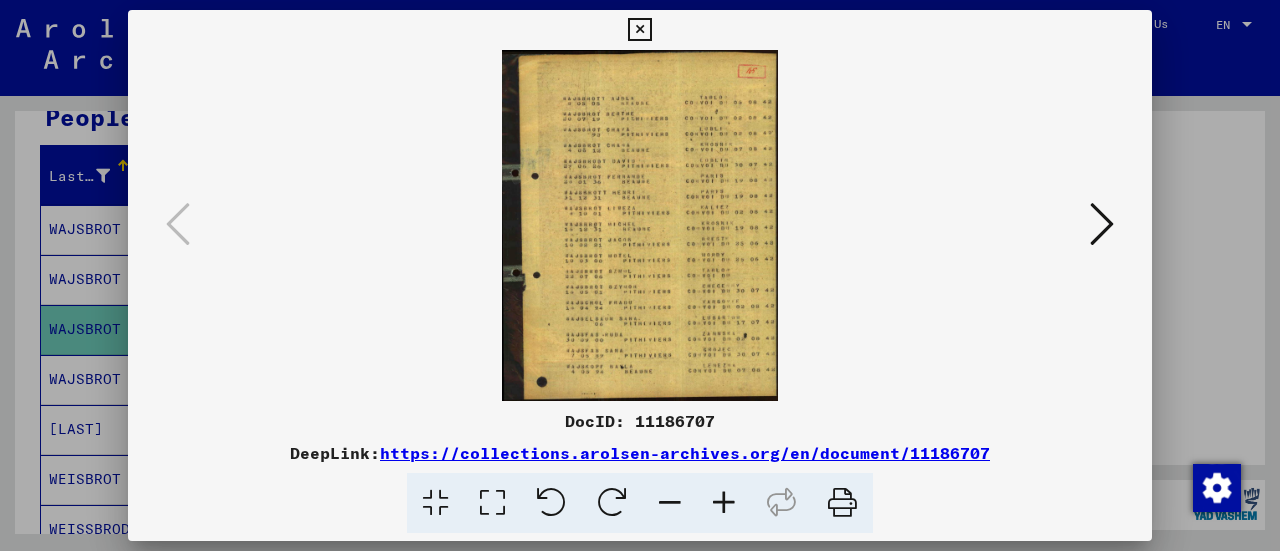 click at bounding box center (724, 503) 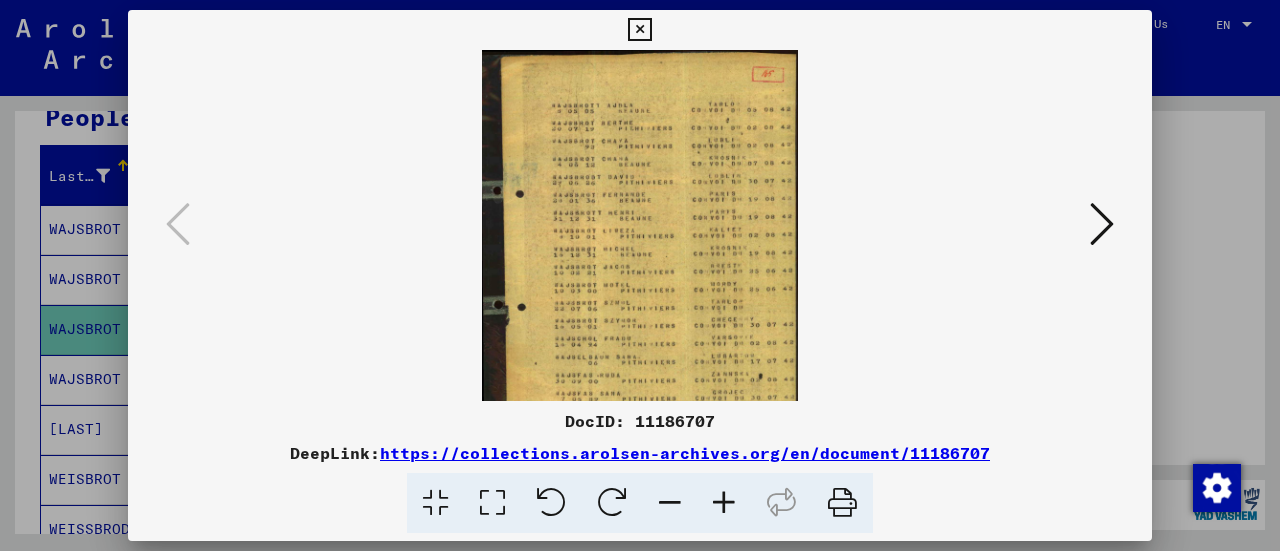 click at bounding box center (724, 503) 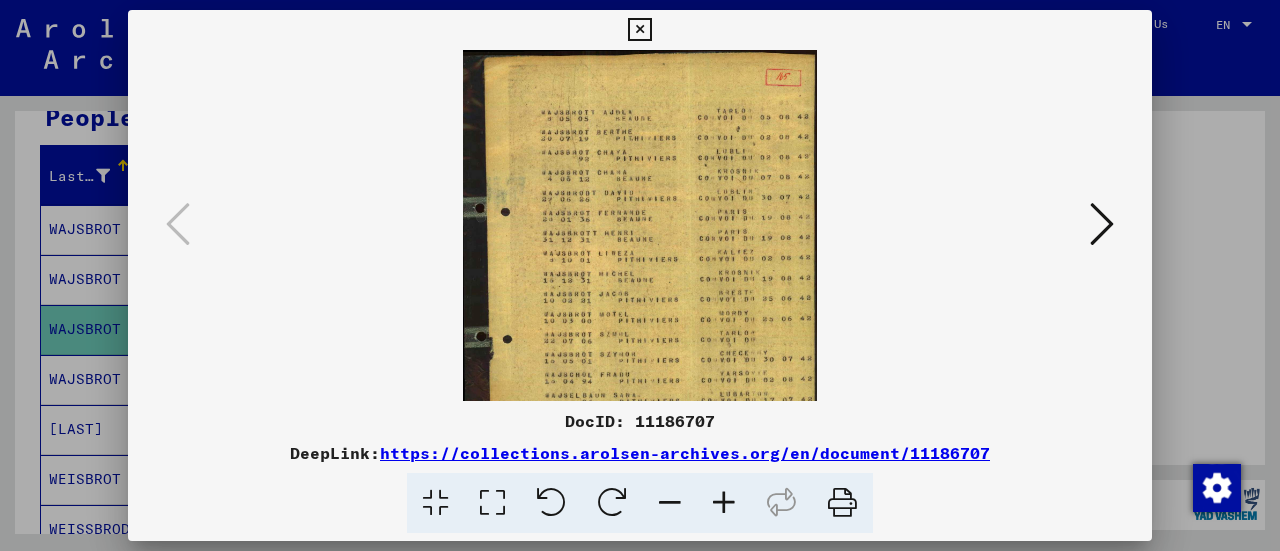 click at bounding box center [724, 503] 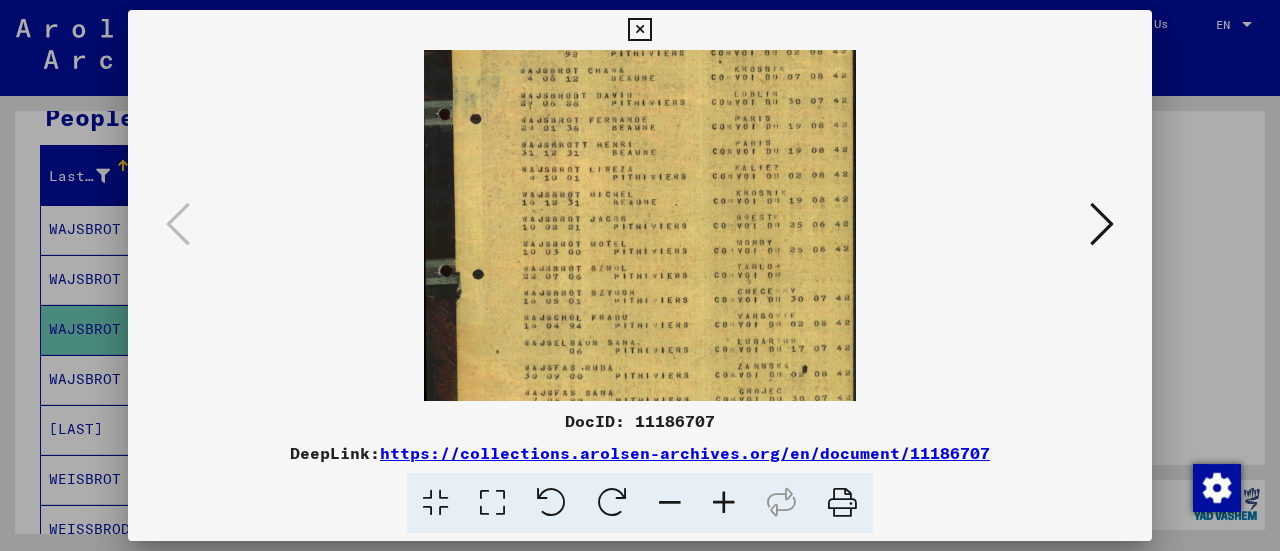 scroll, scrollTop: 132, scrollLeft: 0, axis: vertical 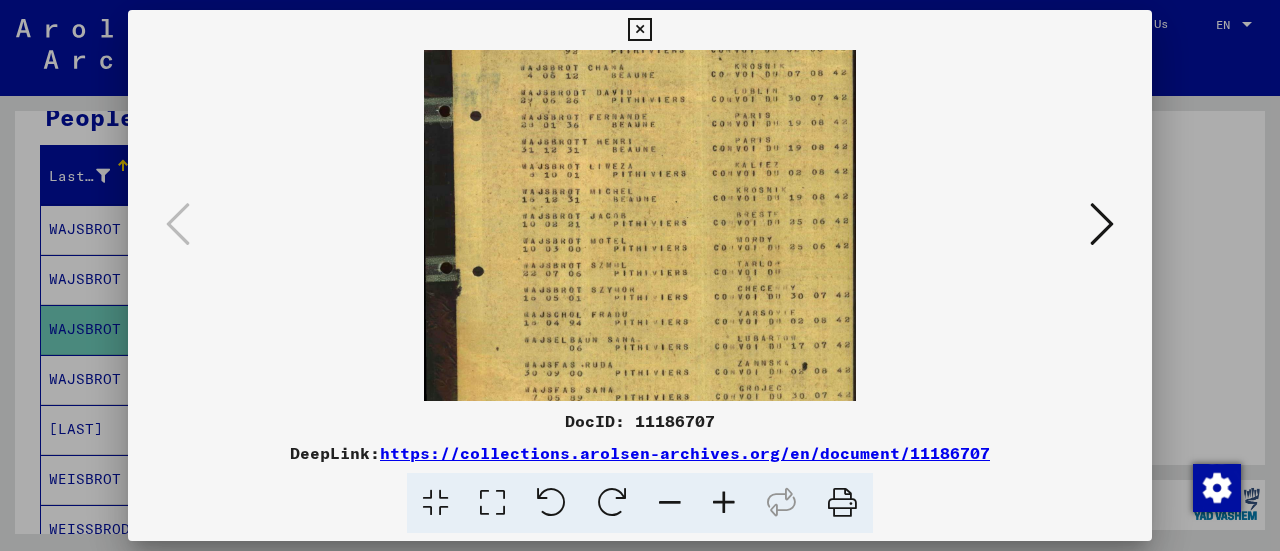 drag, startPoint x: 705, startPoint y: 325, endPoint x: 707, endPoint y: 198, distance: 127.01575 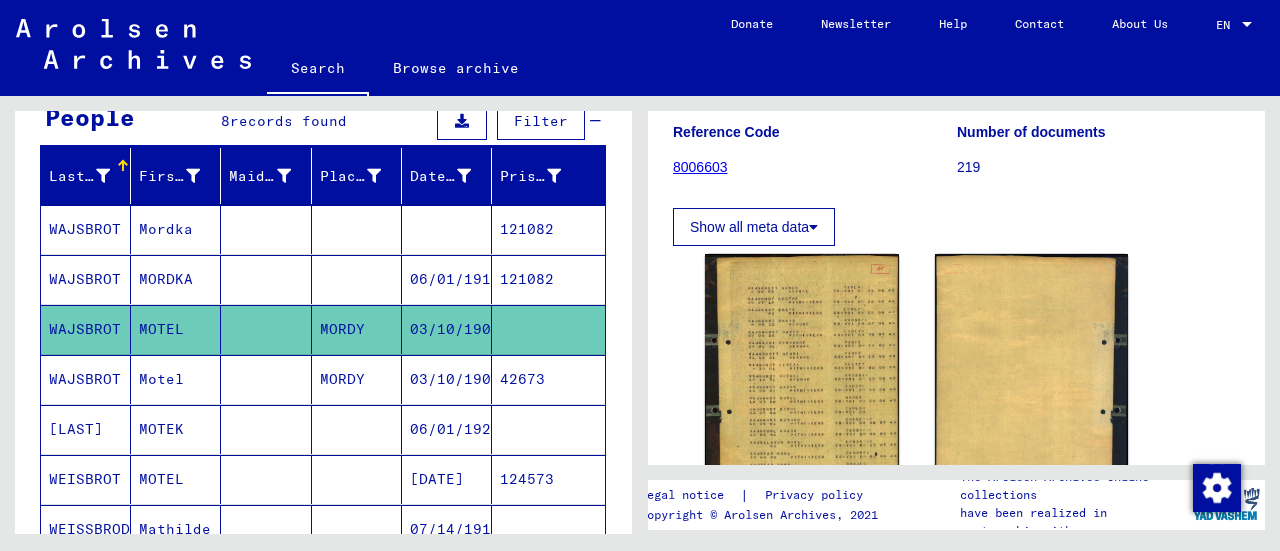 click on "03/10/1900" at bounding box center [447, 429] 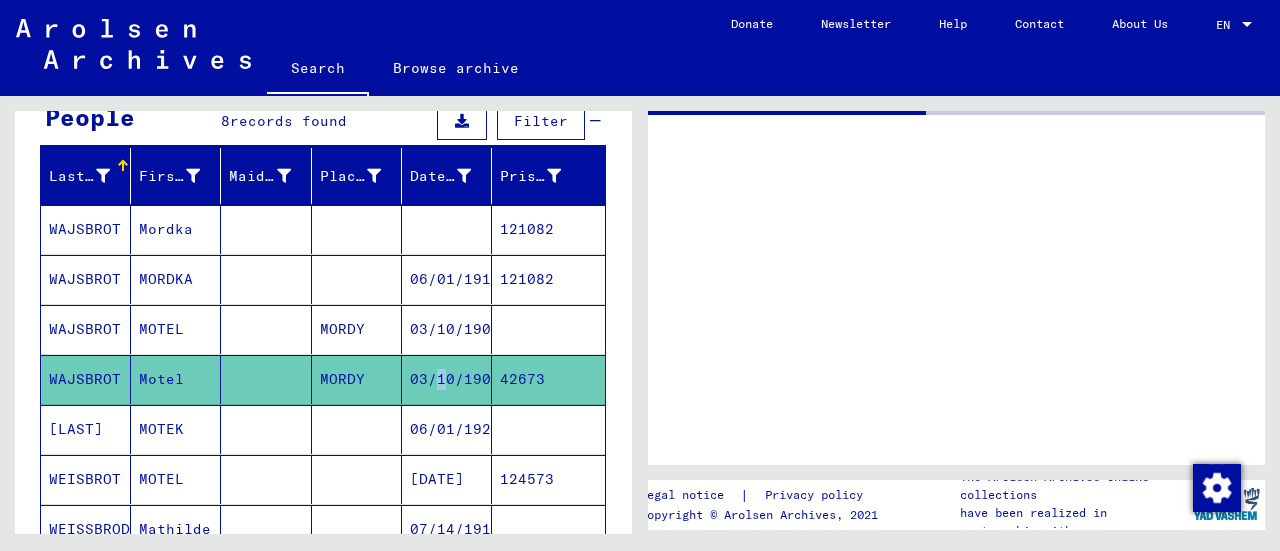 click on "03/10/1900" 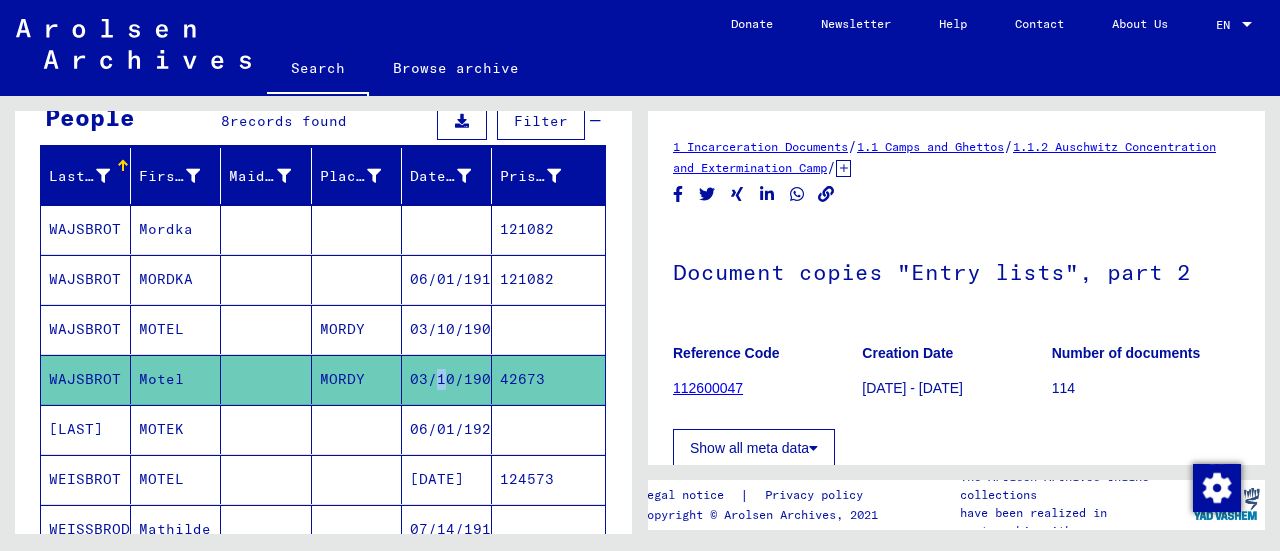 scroll, scrollTop: 0, scrollLeft: 0, axis: both 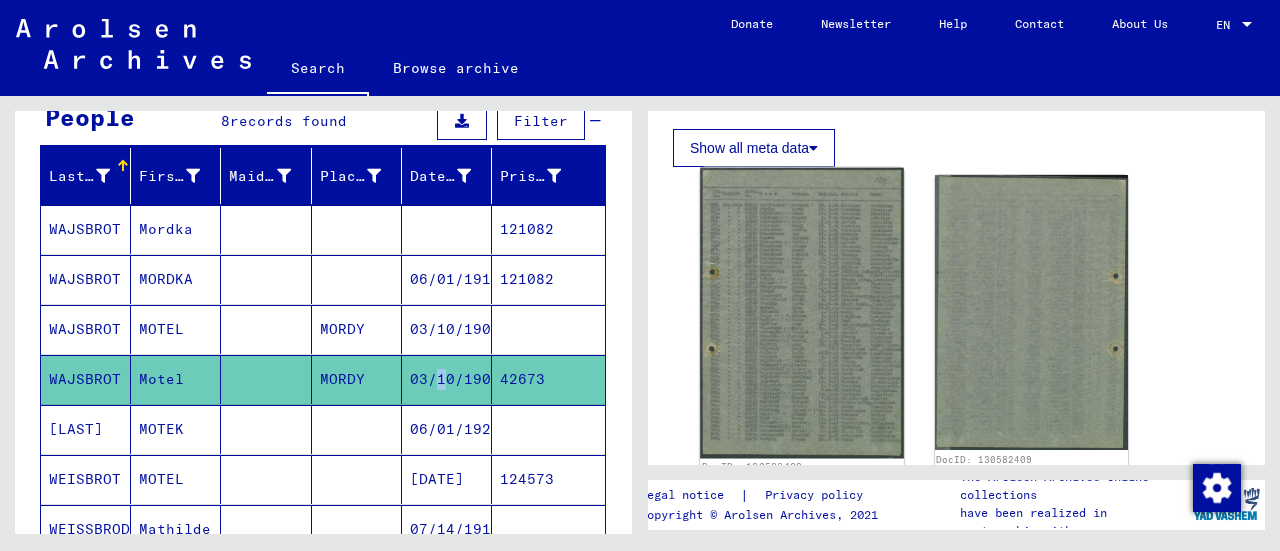 click 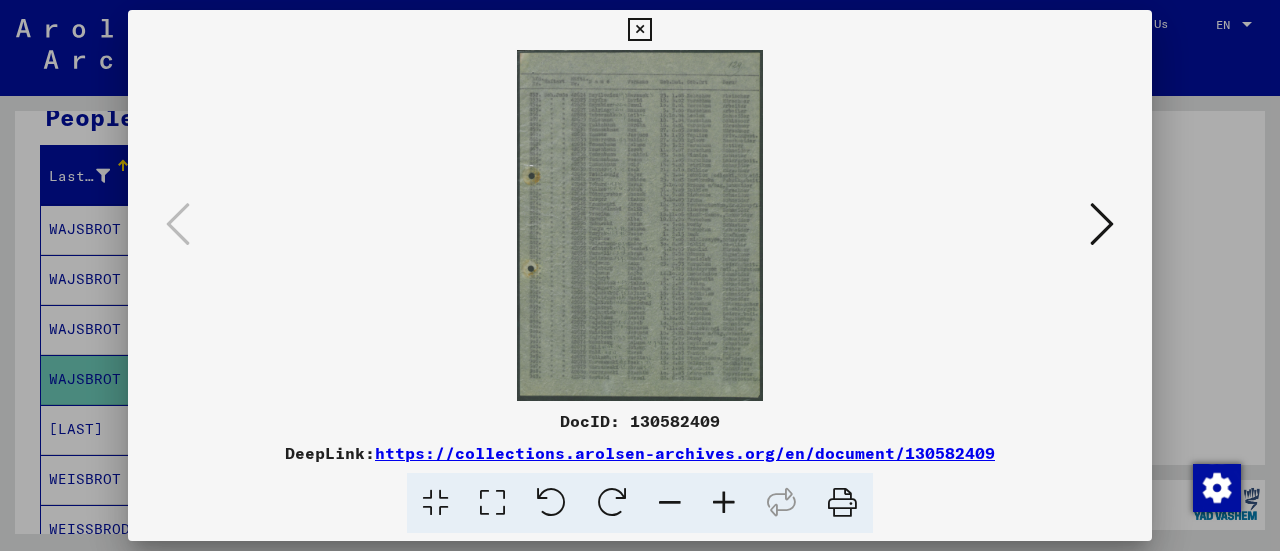 click at bounding box center [724, 503] 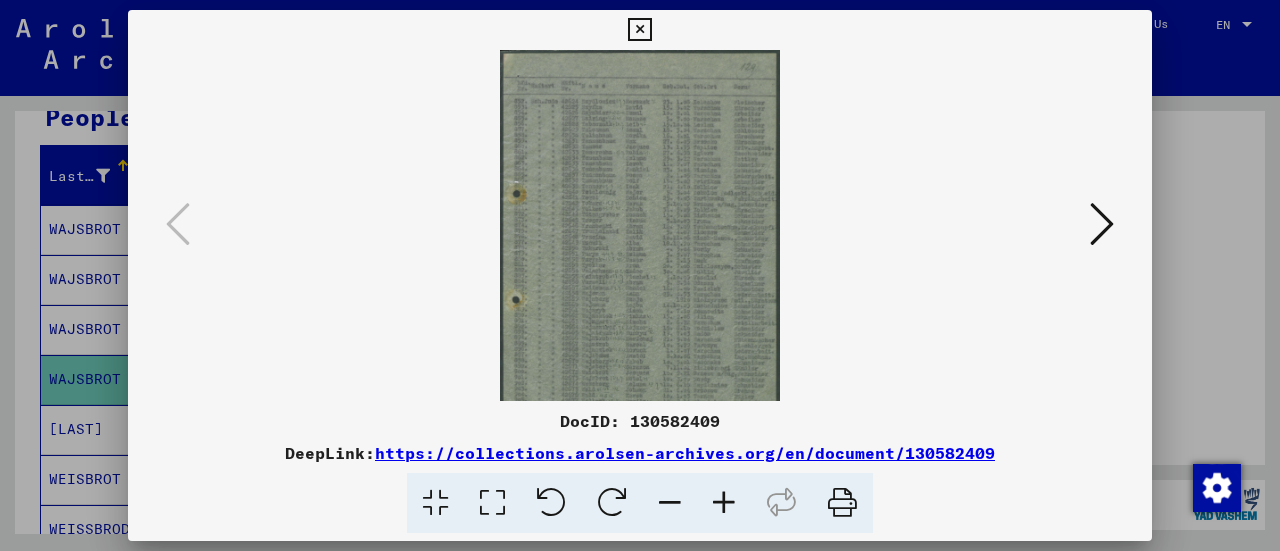 click at bounding box center (724, 503) 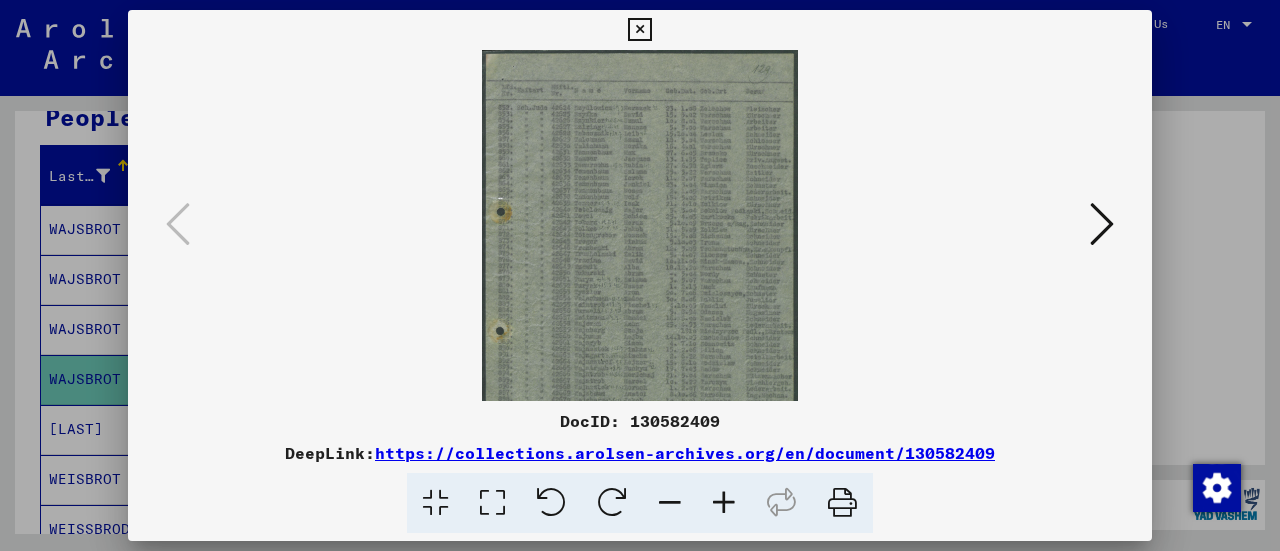 click at bounding box center [724, 503] 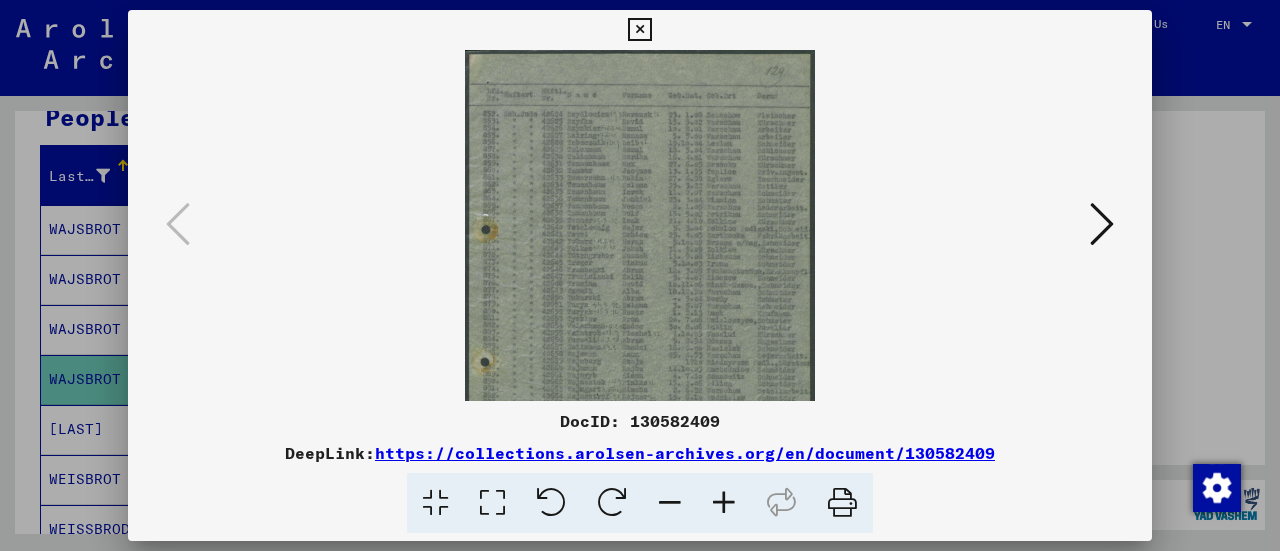 click at bounding box center (724, 503) 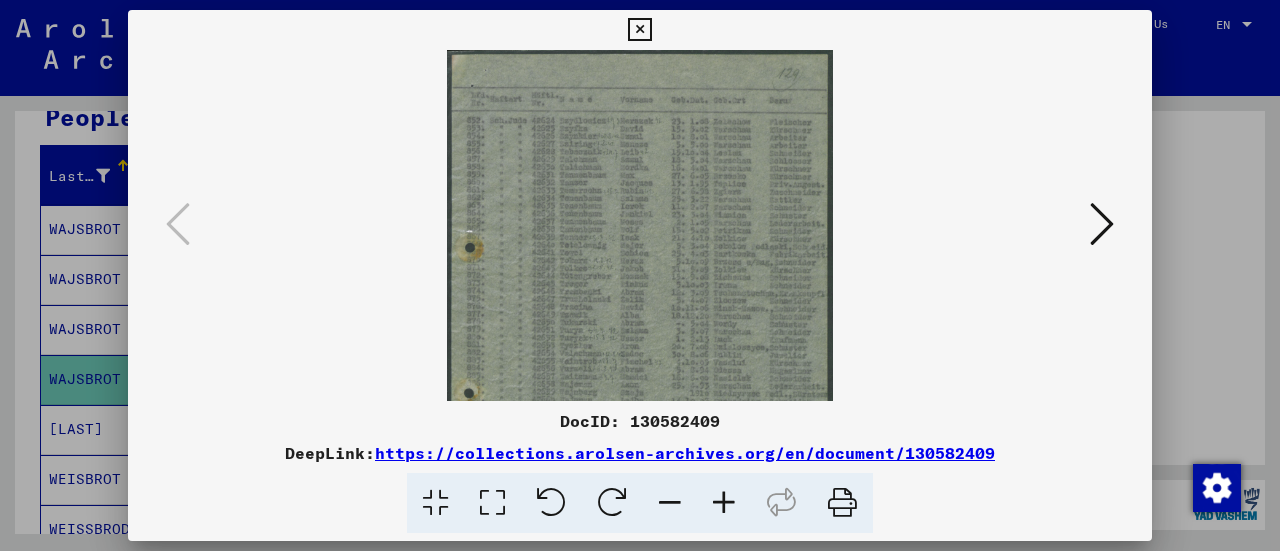 click at bounding box center [724, 503] 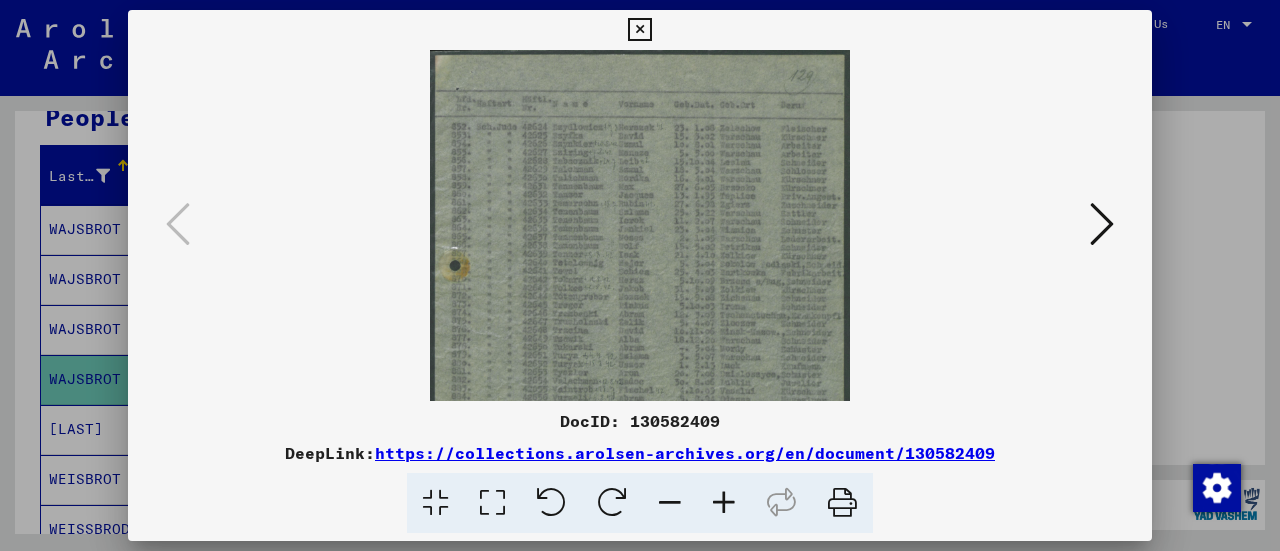 click at bounding box center (724, 503) 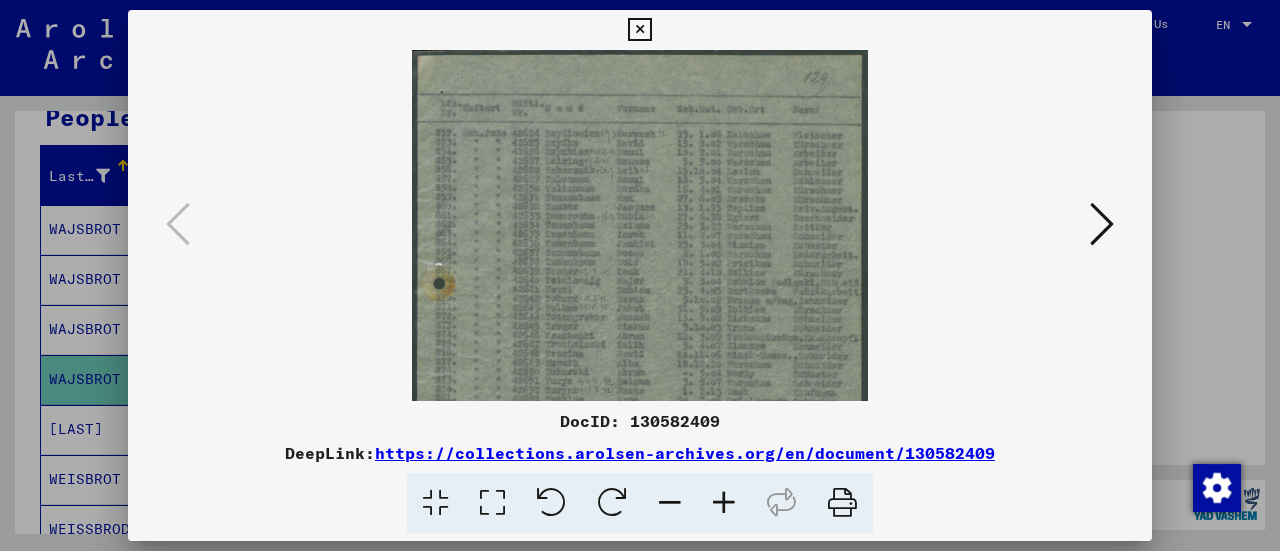 click at bounding box center [724, 503] 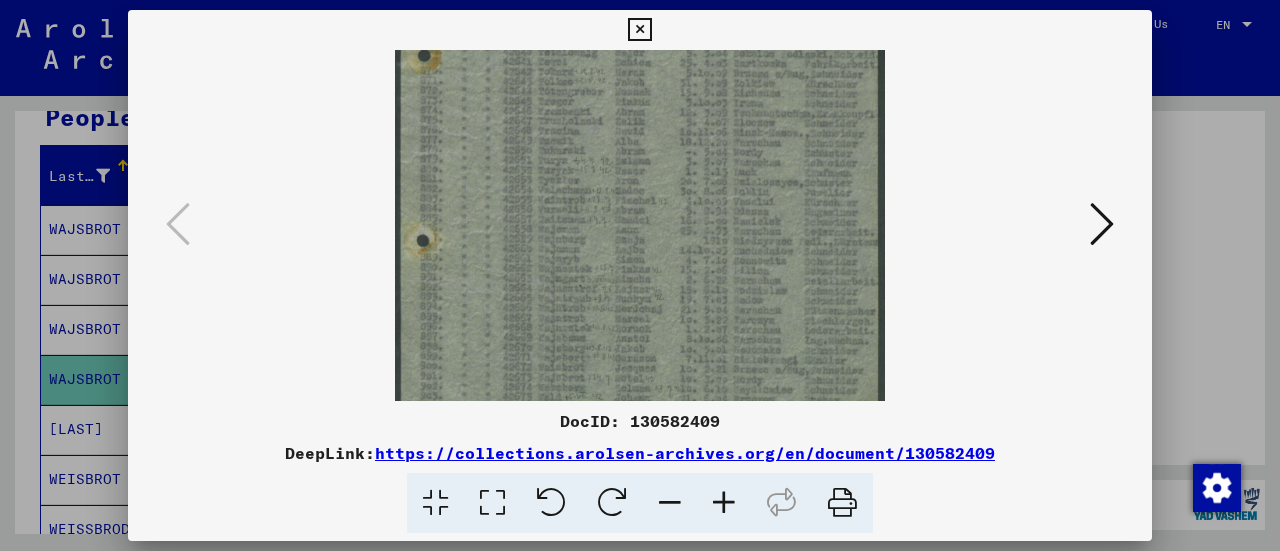 drag, startPoint x: 654, startPoint y: 316, endPoint x: 690, endPoint y: 100, distance: 218.97945 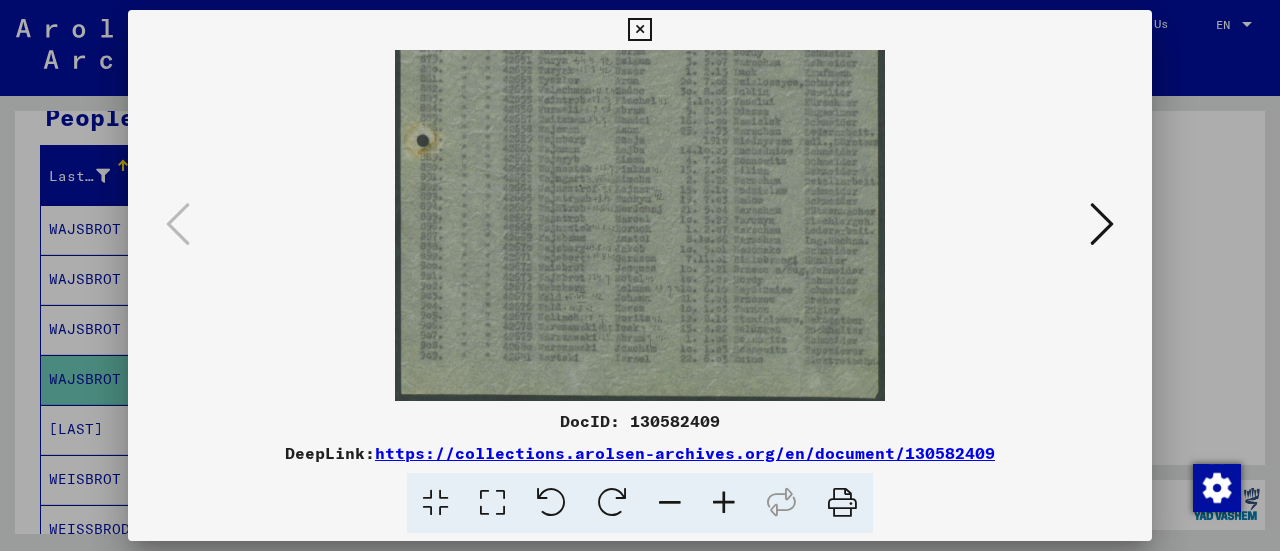 scroll, scrollTop: 348, scrollLeft: 0, axis: vertical 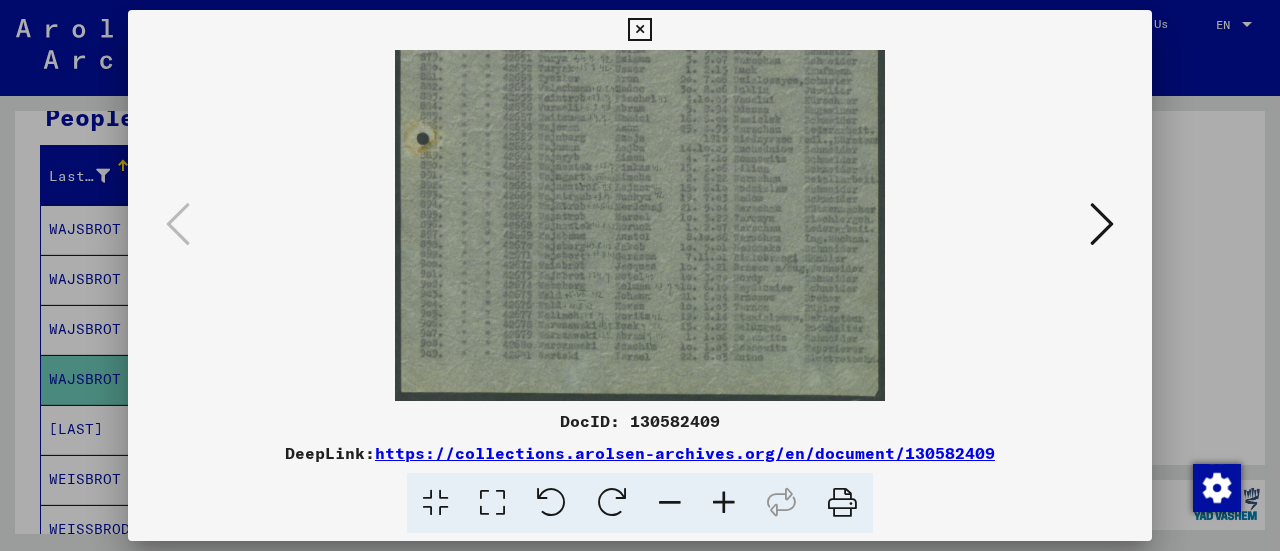 drag, startPoint x: 654, startPoint y: 249, endPoint x: 662, endPoint y: 157, distance: 92.34717 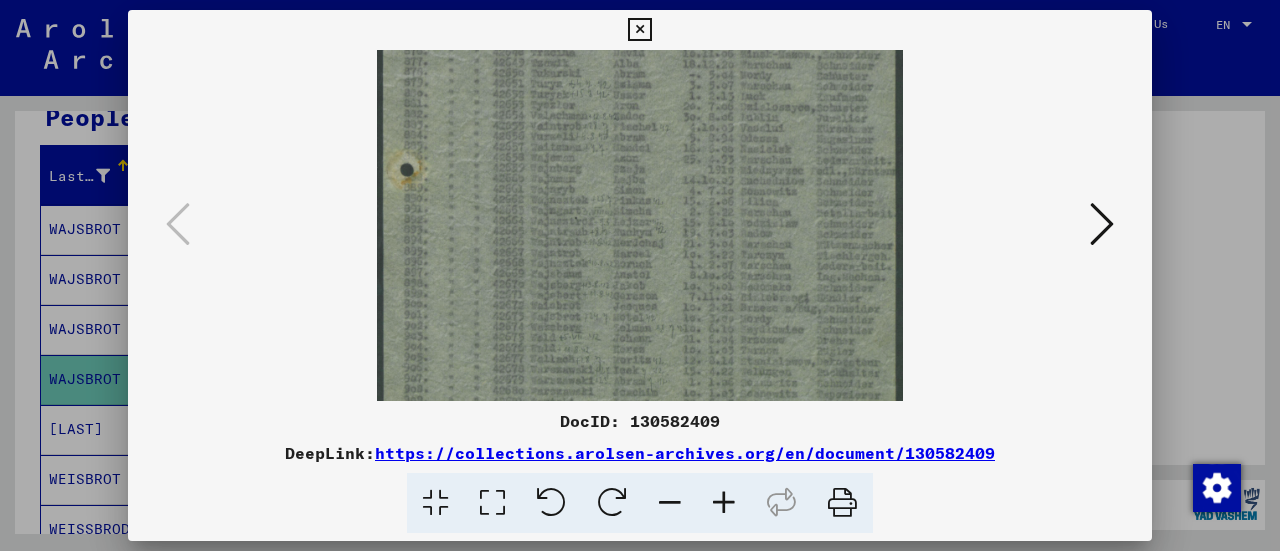 click at bounding box center (639, 30) 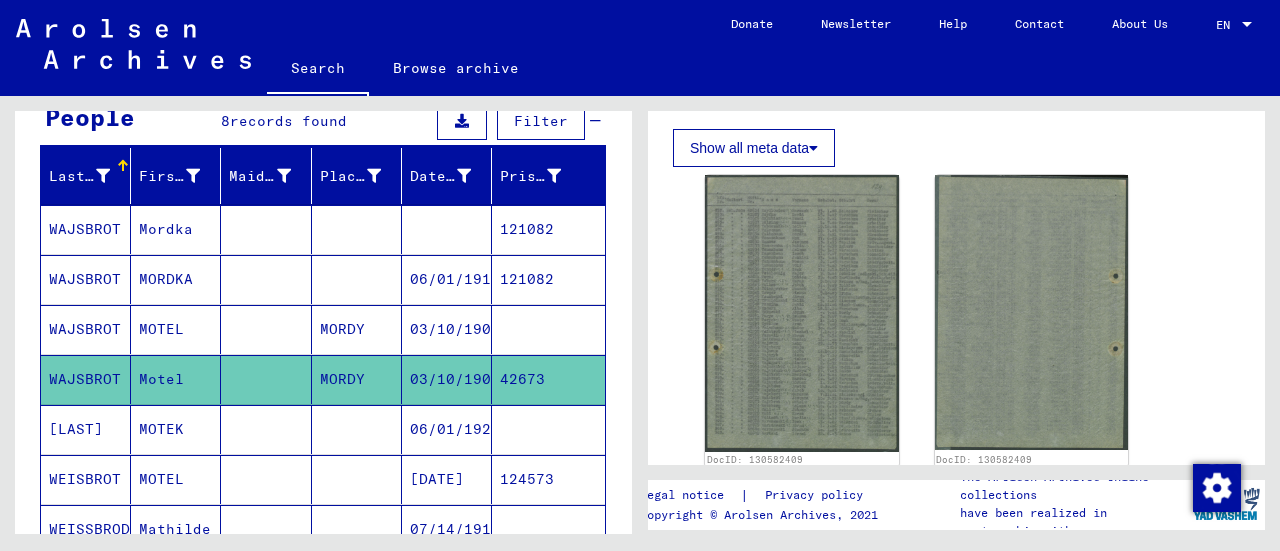 click on "03/10/1900" at bounding box center [447, 379] 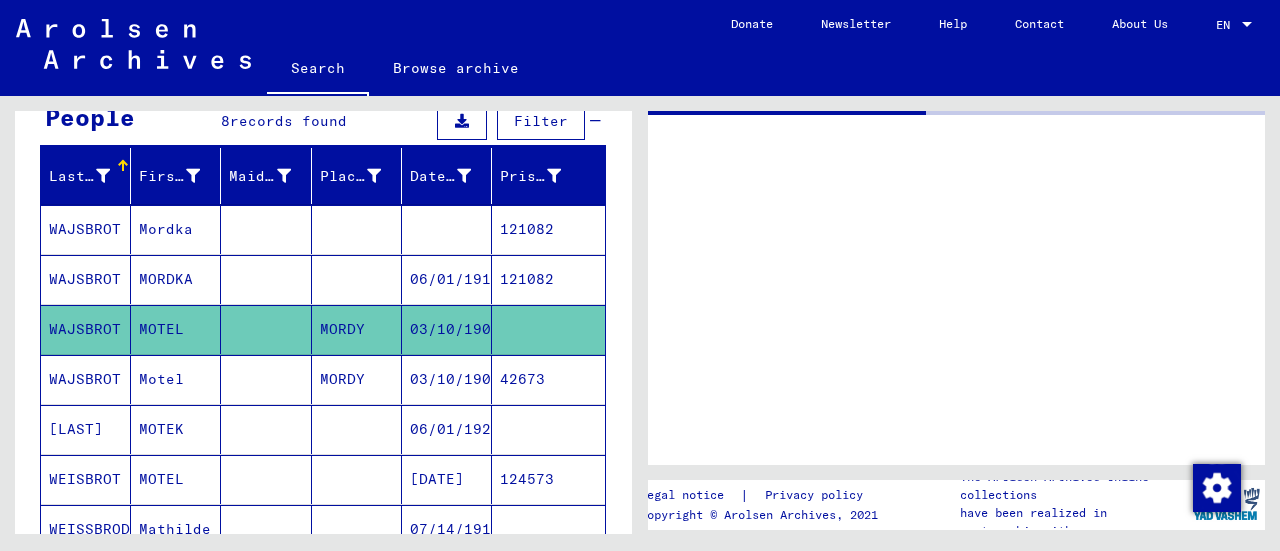 scroll, scrollTop: 0, scrollLeft: 0, axis: both 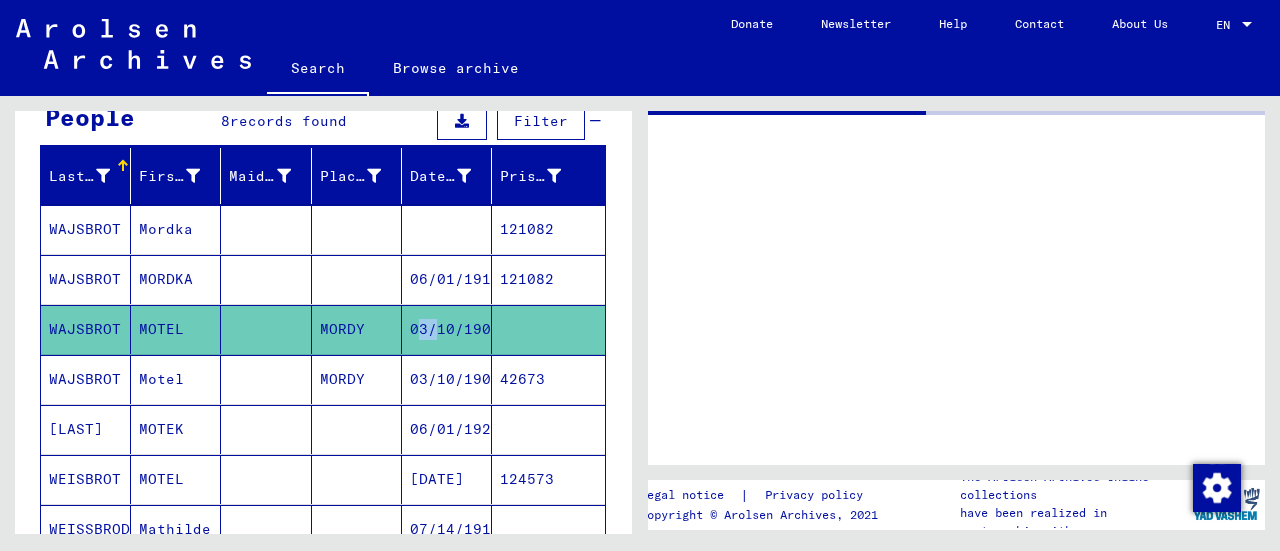 drag, startPoint x: 397, startPoint y: 321, endPoint x: 464, endPoint y: 319, distance: 67.02985 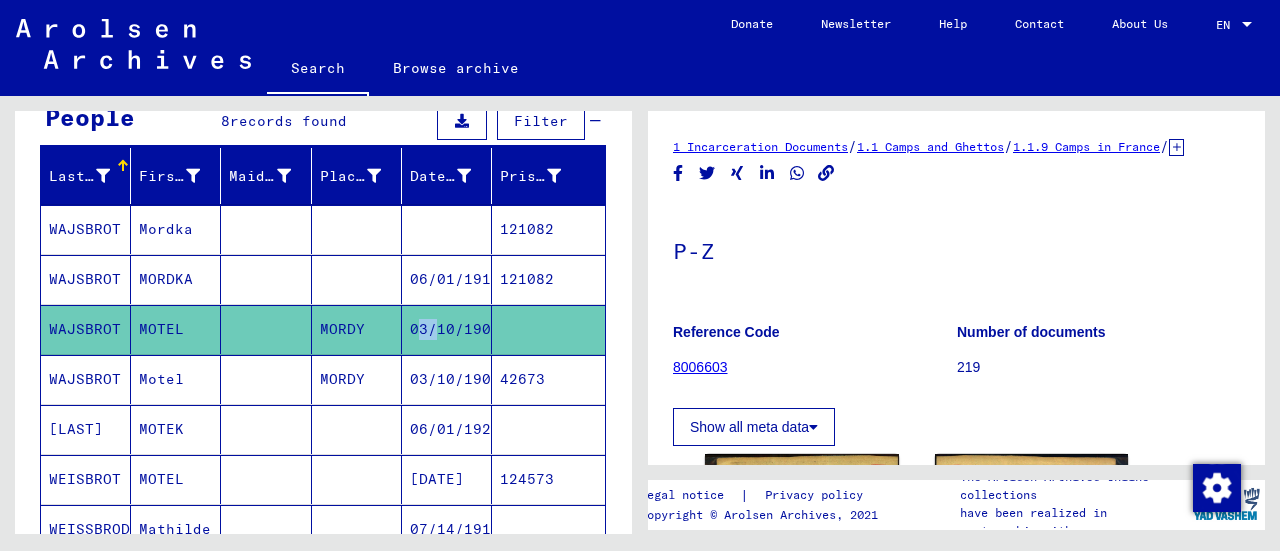 scroll, scrollTop: 0, scrollLeft: 0, axis: both 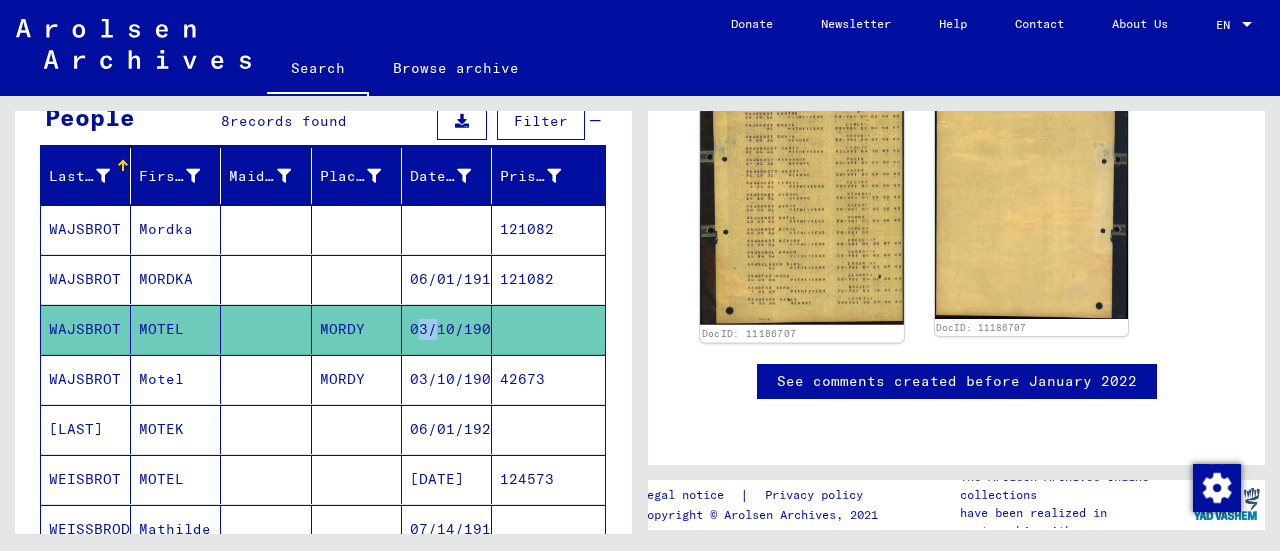 click 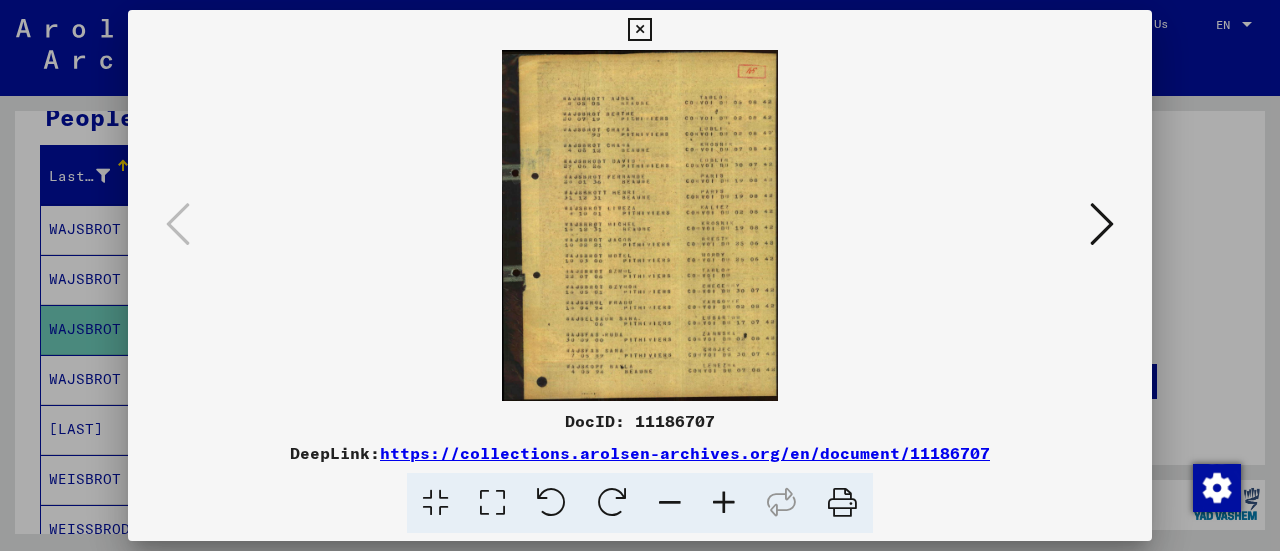 click at bounding box center [724, 503] 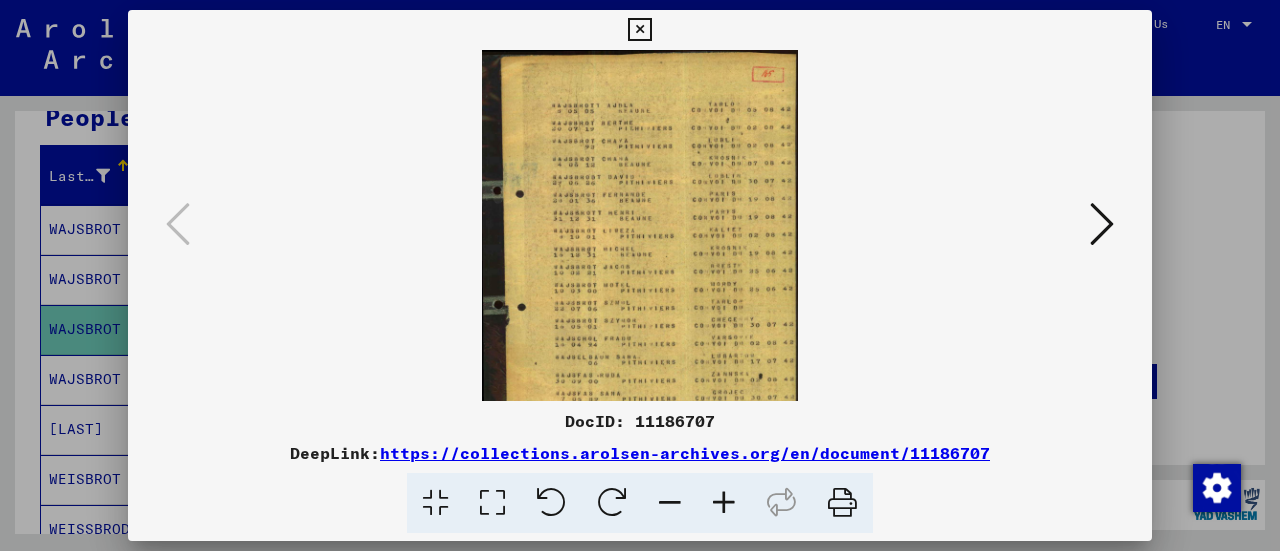 click at bounding box center (724, 503) 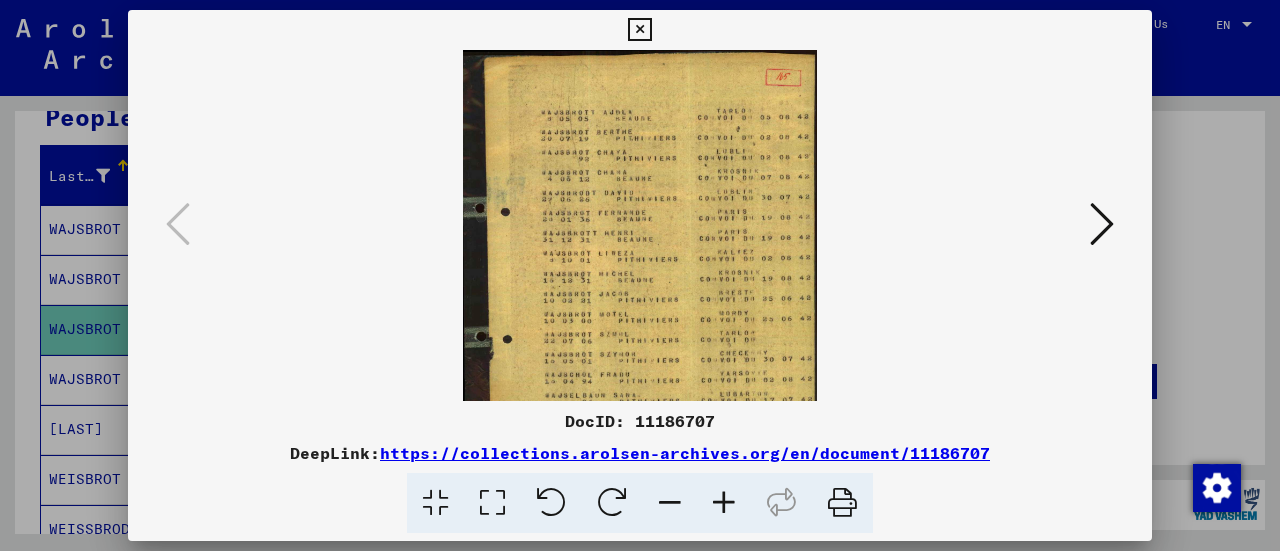 click at bounding box center [724, 503] 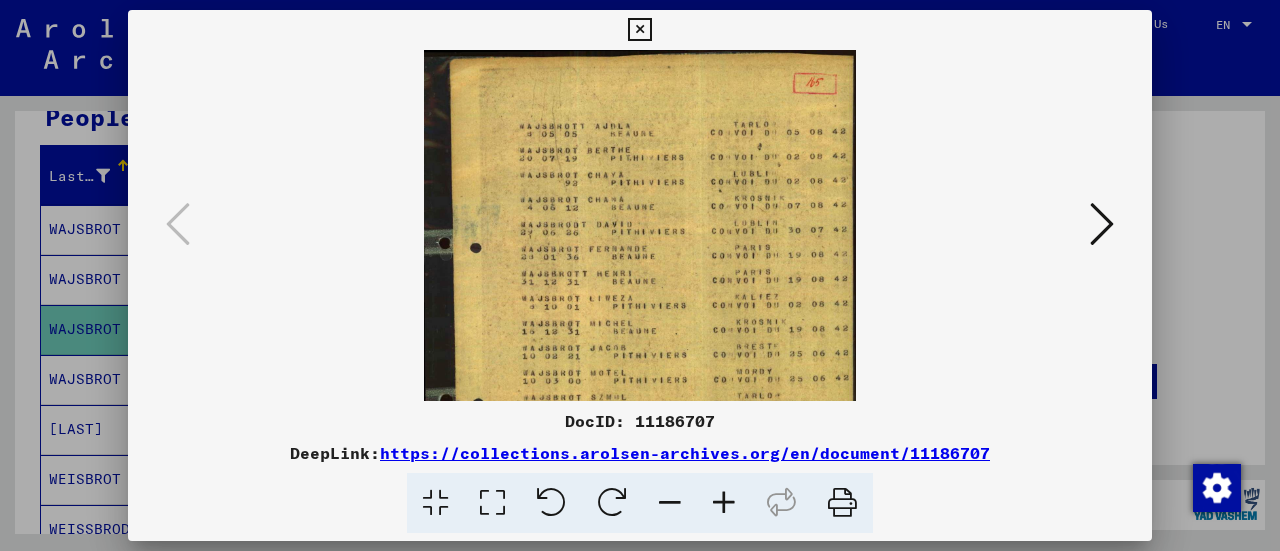 click at bounding box center (724, 503) 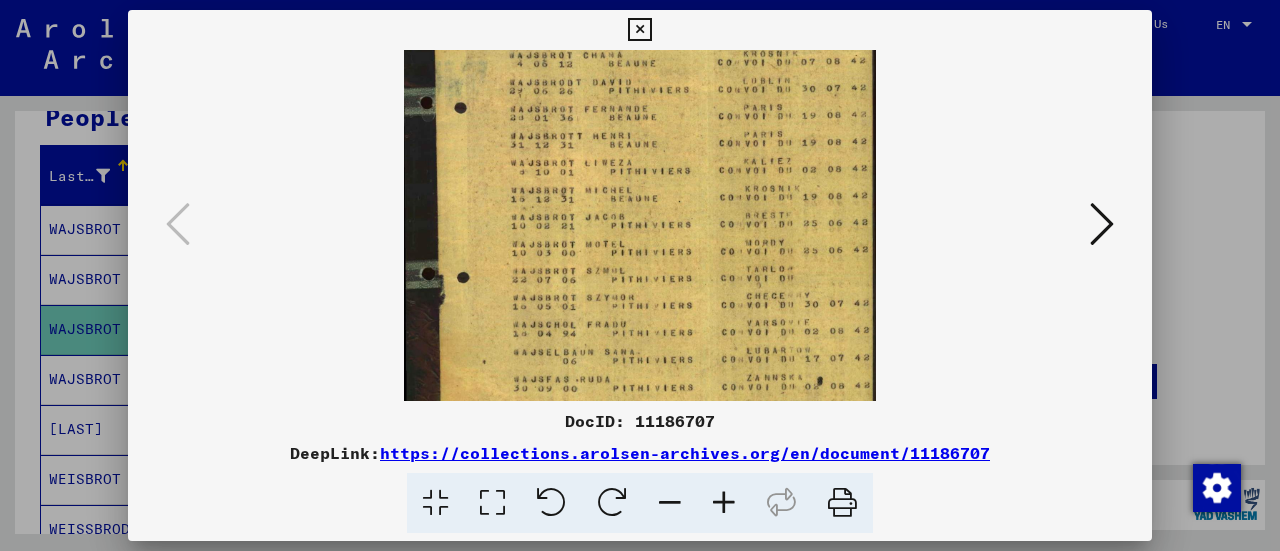 scroll, scrollTop: 159, scrollLeft: 0, axis: vertical 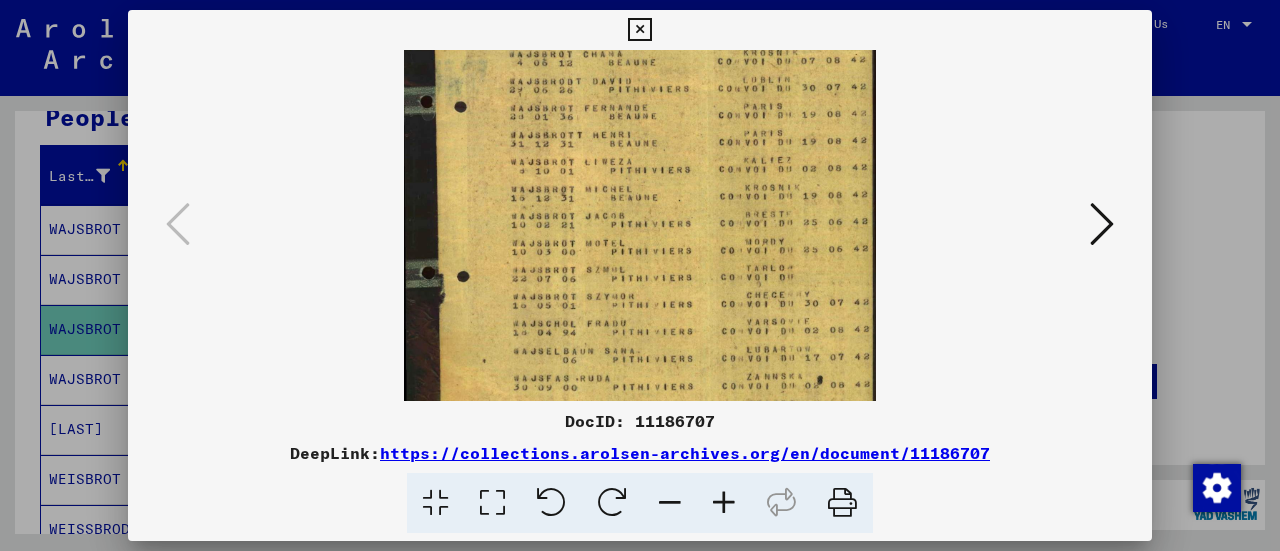 drag, startPoint x: 600, startPoint y: 295, endPoint x: 544, endPoint y: 166, distance: 140.63072 